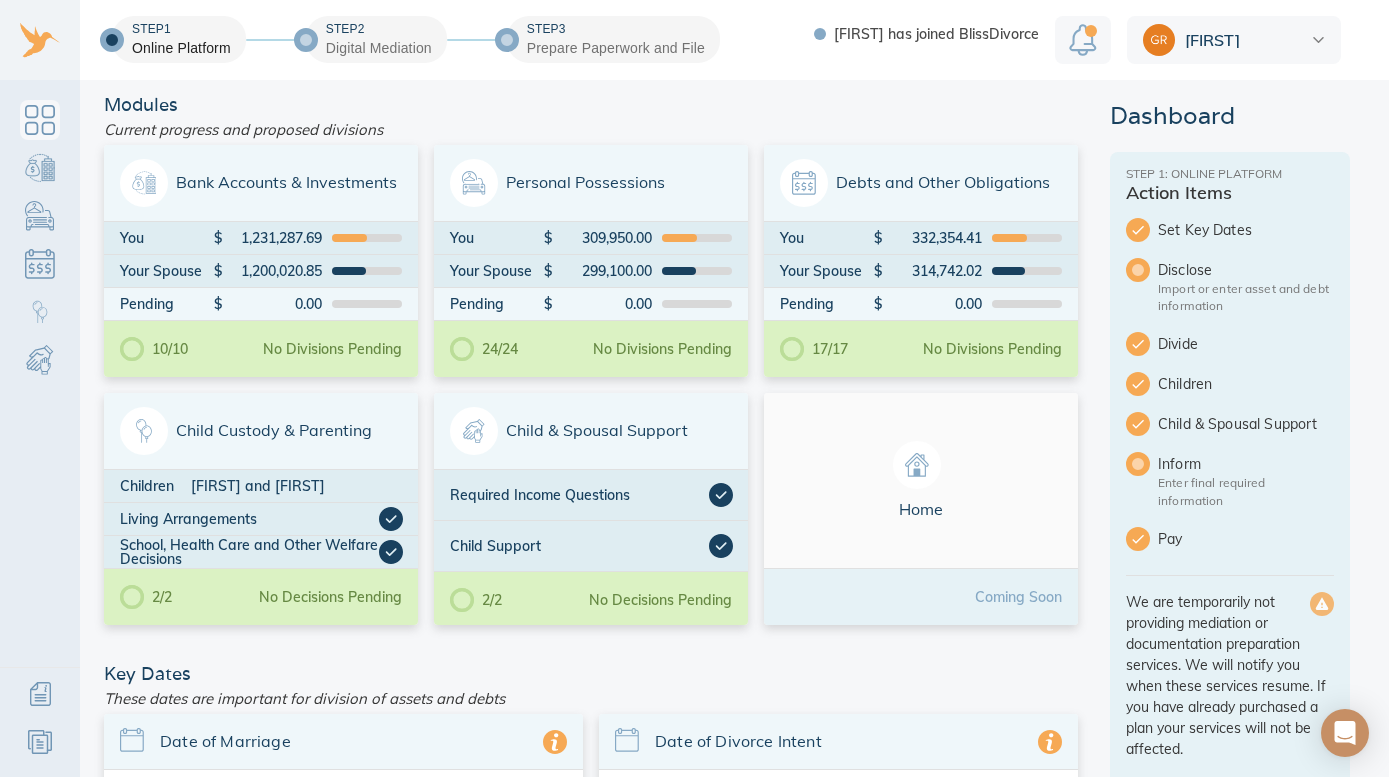 scroll, scrollTop: 0, scrollLeft: 0, axis: both 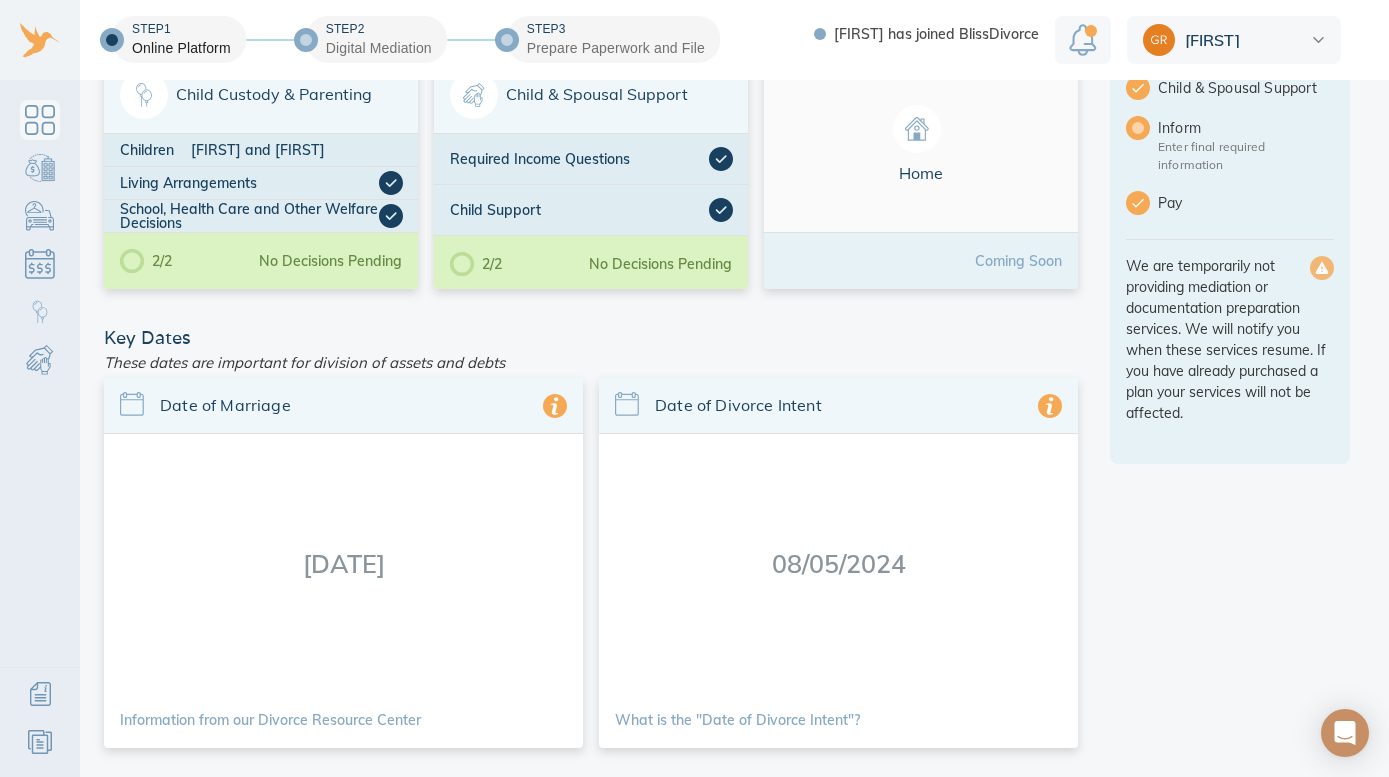 click at bounding box center (40, 120) 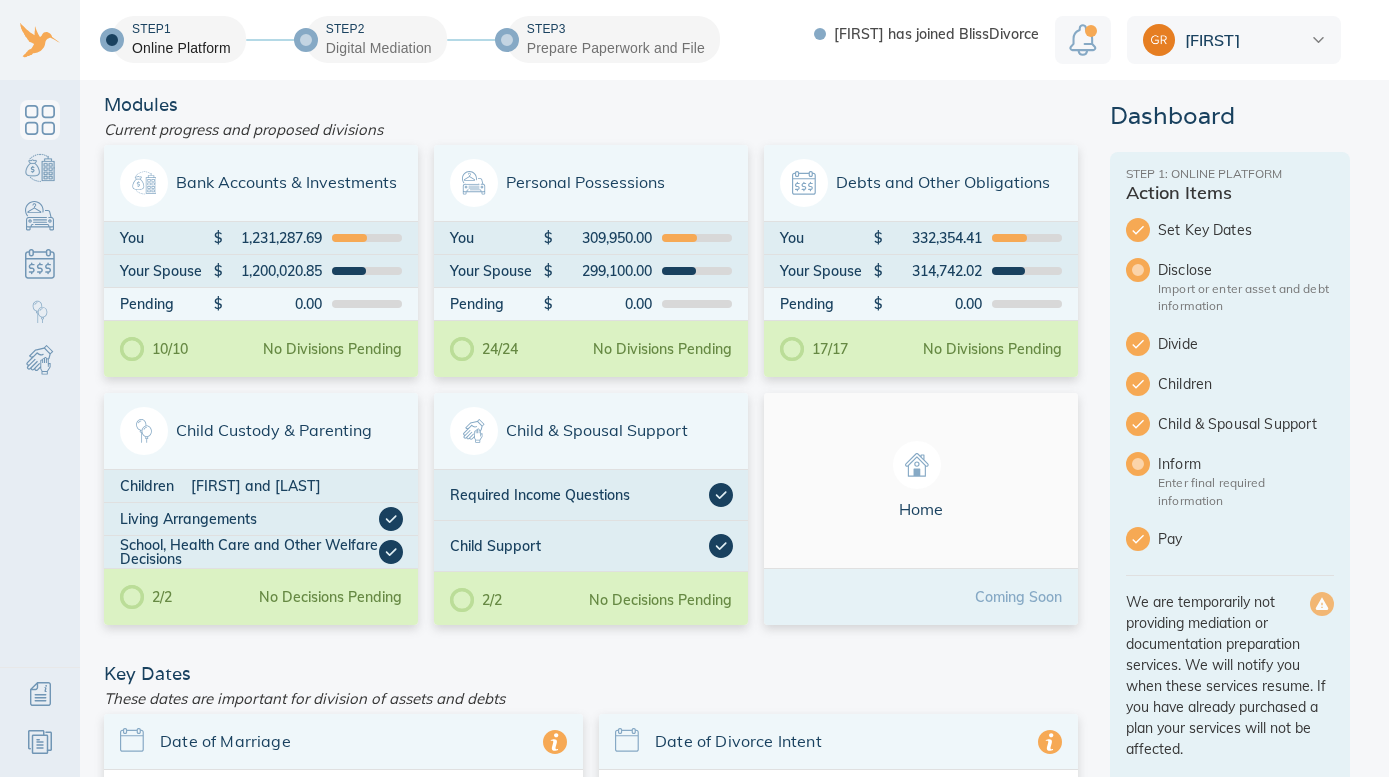 scroll, scrollTop: 0, scrollLeft: 0, axis: both 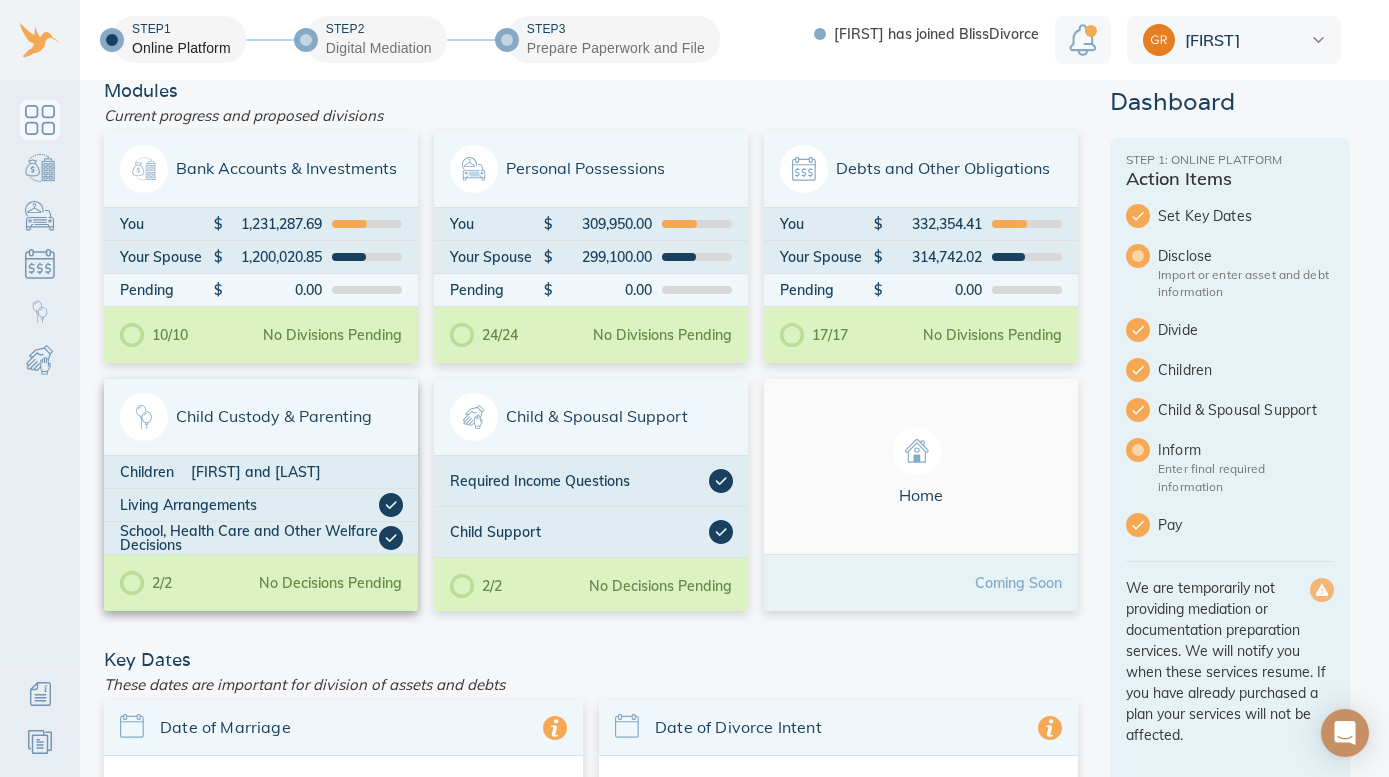 click on "Child Custody & Parenting" at bounding box center [261, 417] 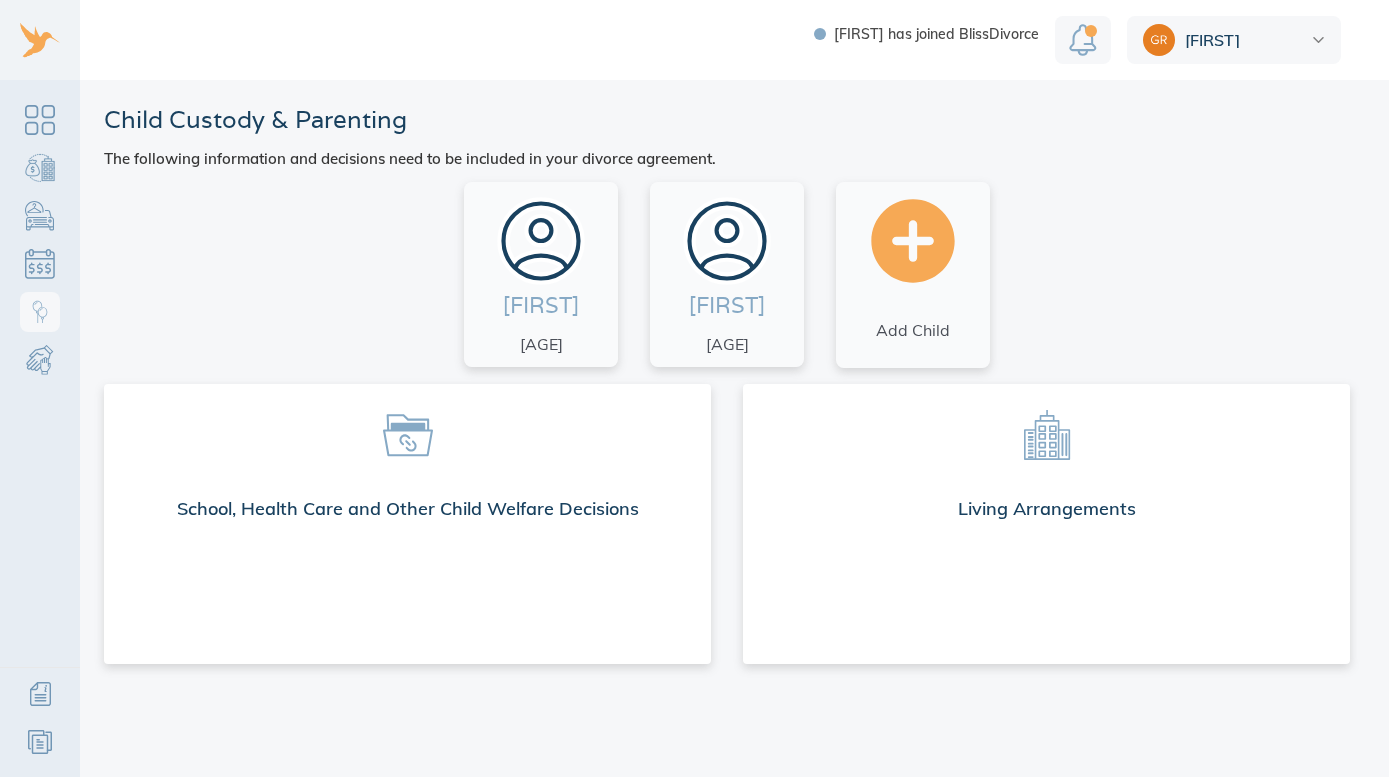 scroll, scrollTop: 0, scrollLeft: 0, axis: both 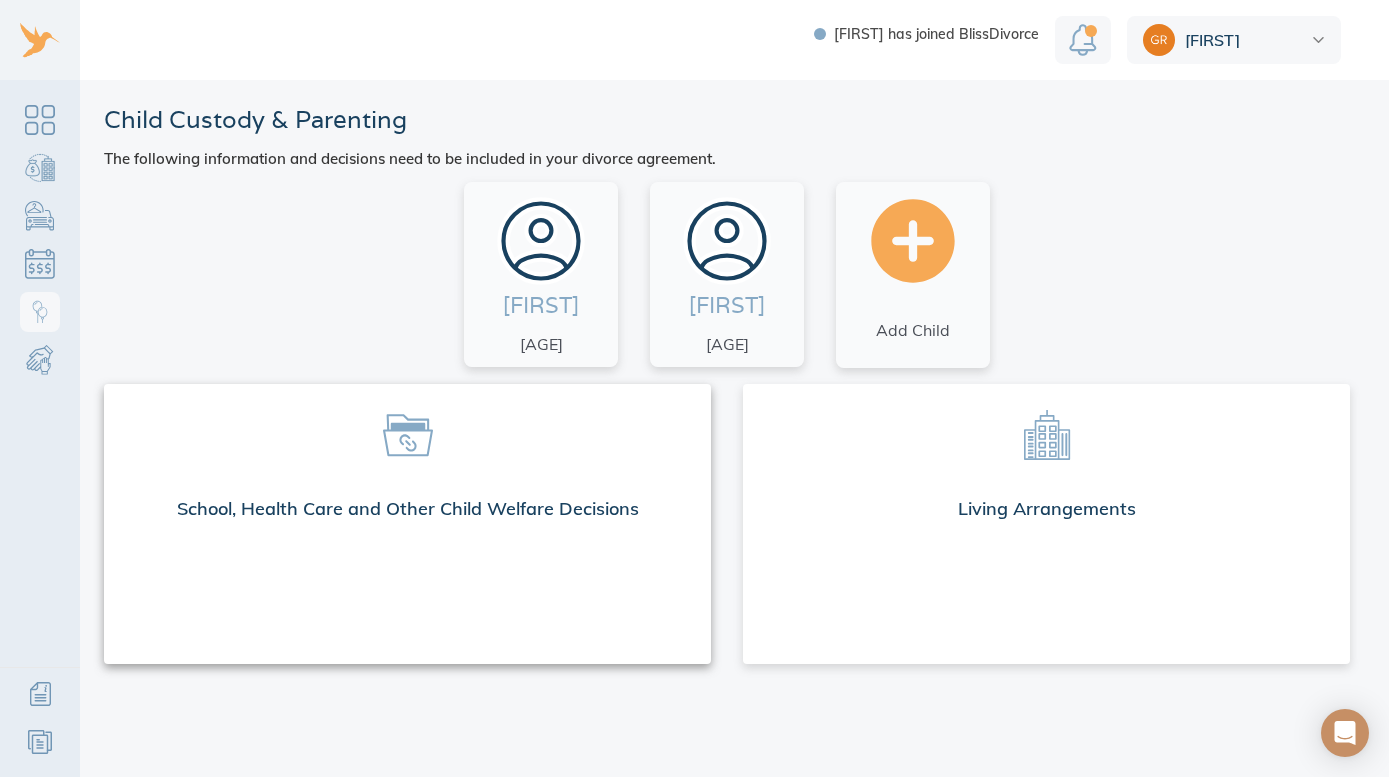 click on "School, Health Care and Other Child Welfare Decisions" at bounding box center (407, 513) 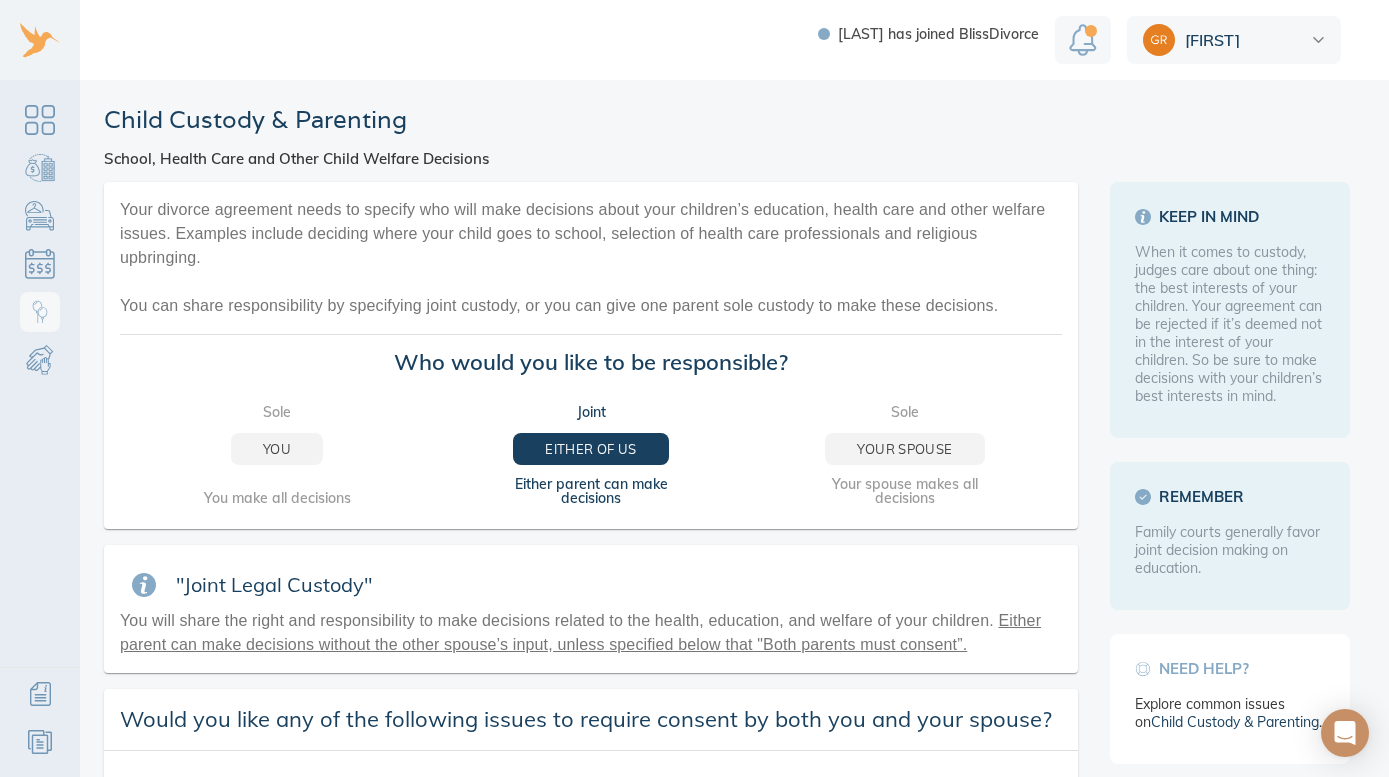 scroll, scrollTop: 0, scrollLeft: 0, axis: both 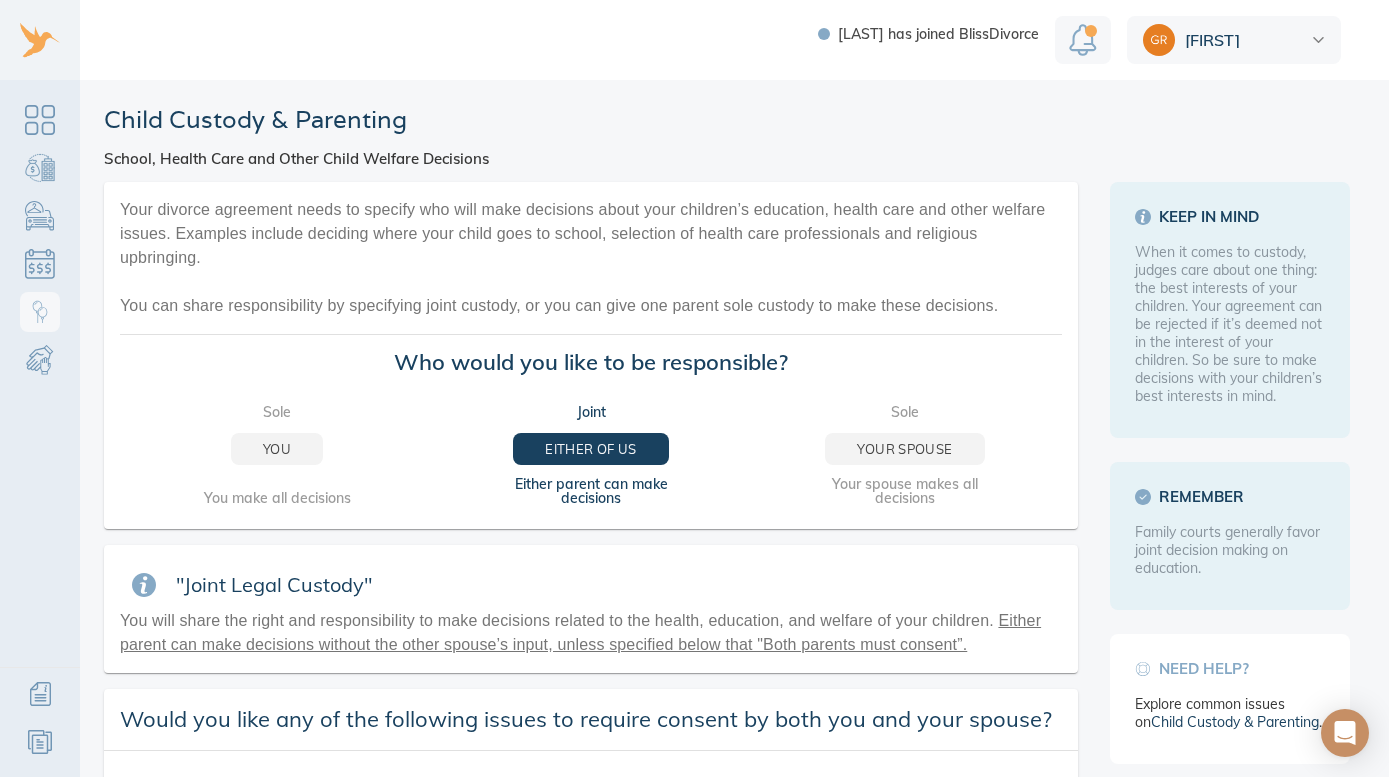 click on ""Joint Legal Custody" You will share the right and responsibility to make decisions related to the health, education, and welfare of your children.   Either parent can make decisions without the other spouse’s input, unless specified below that "Both parents must consent”." at bounding box center [591, 609] 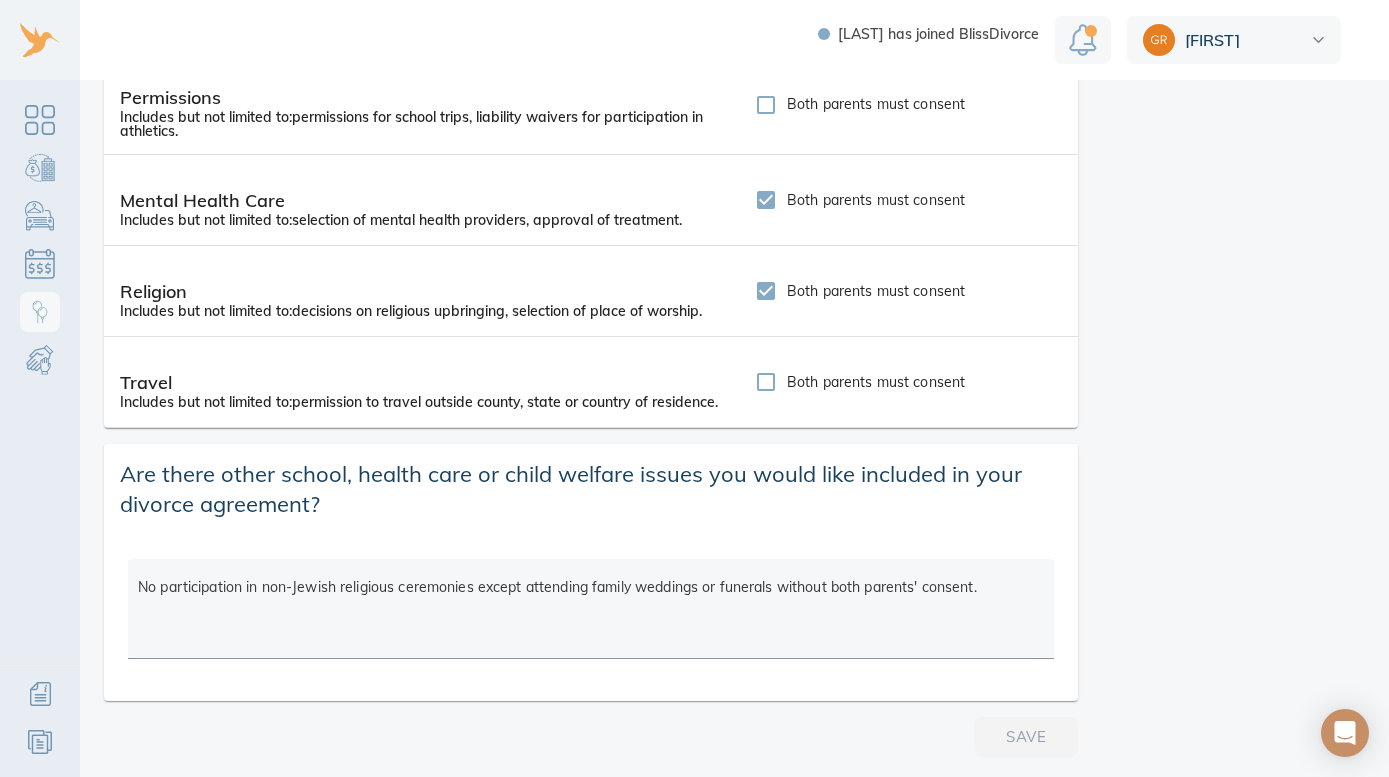 scroll, scrollTop: 977, scrollLeft: 0, axis: vertical 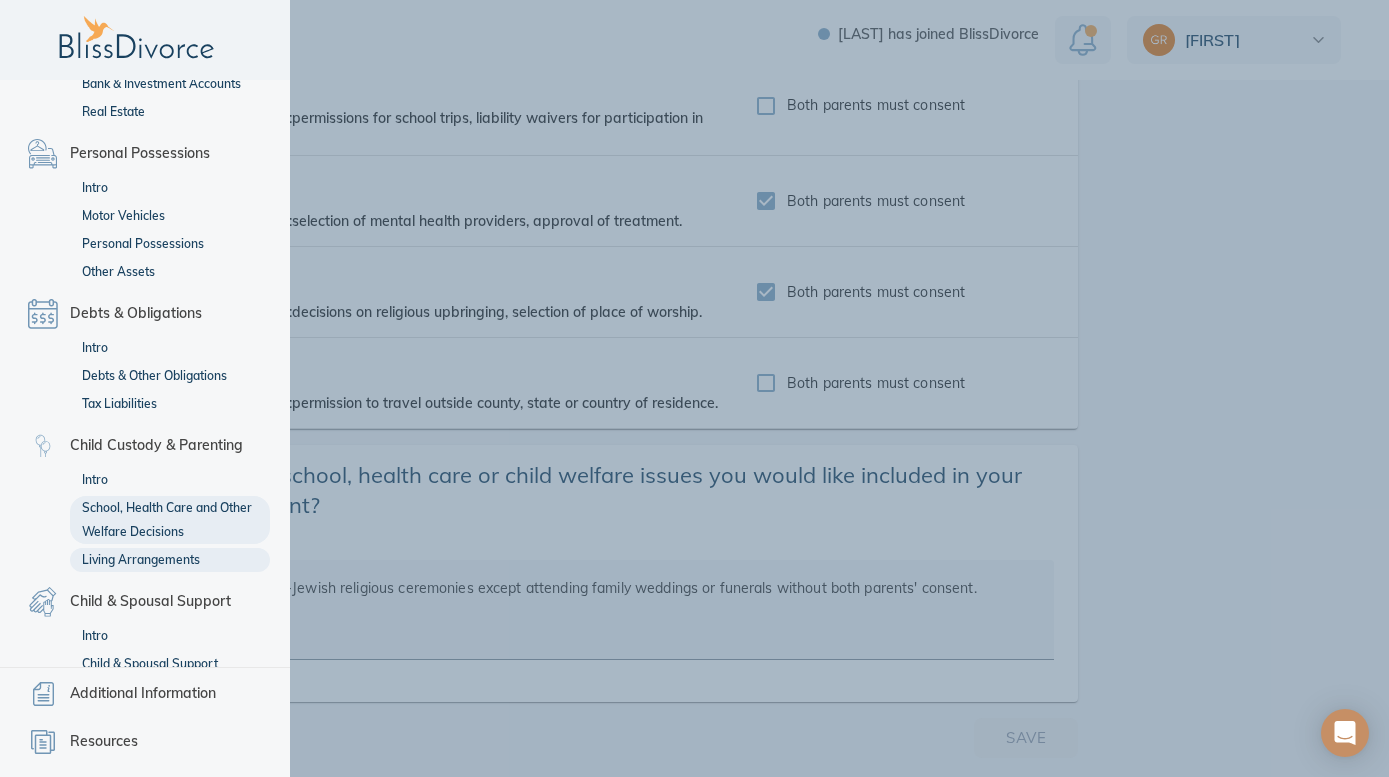 click on "Living Arrangements" at bounding box center [170, 560] 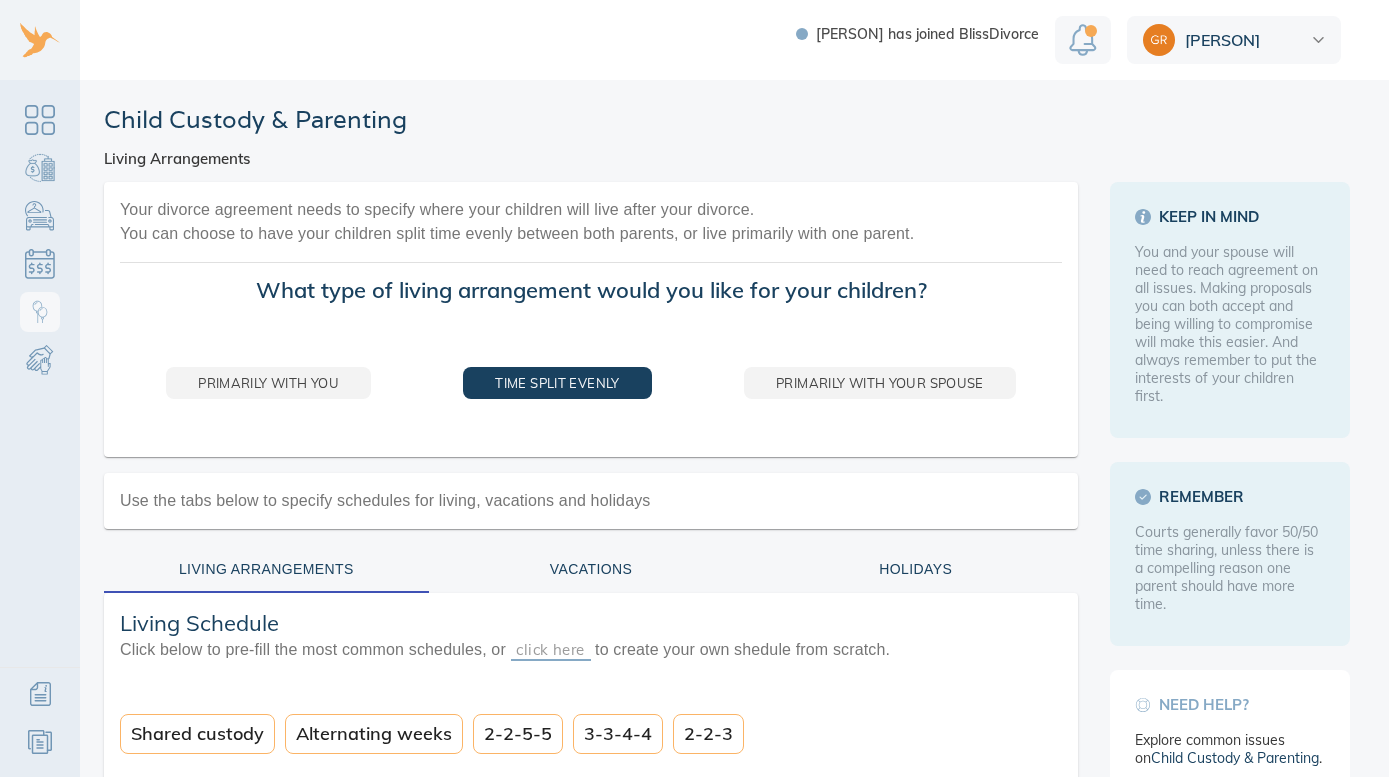 scroll, scrollTop: 0, scrollLeft: 0, axis: both 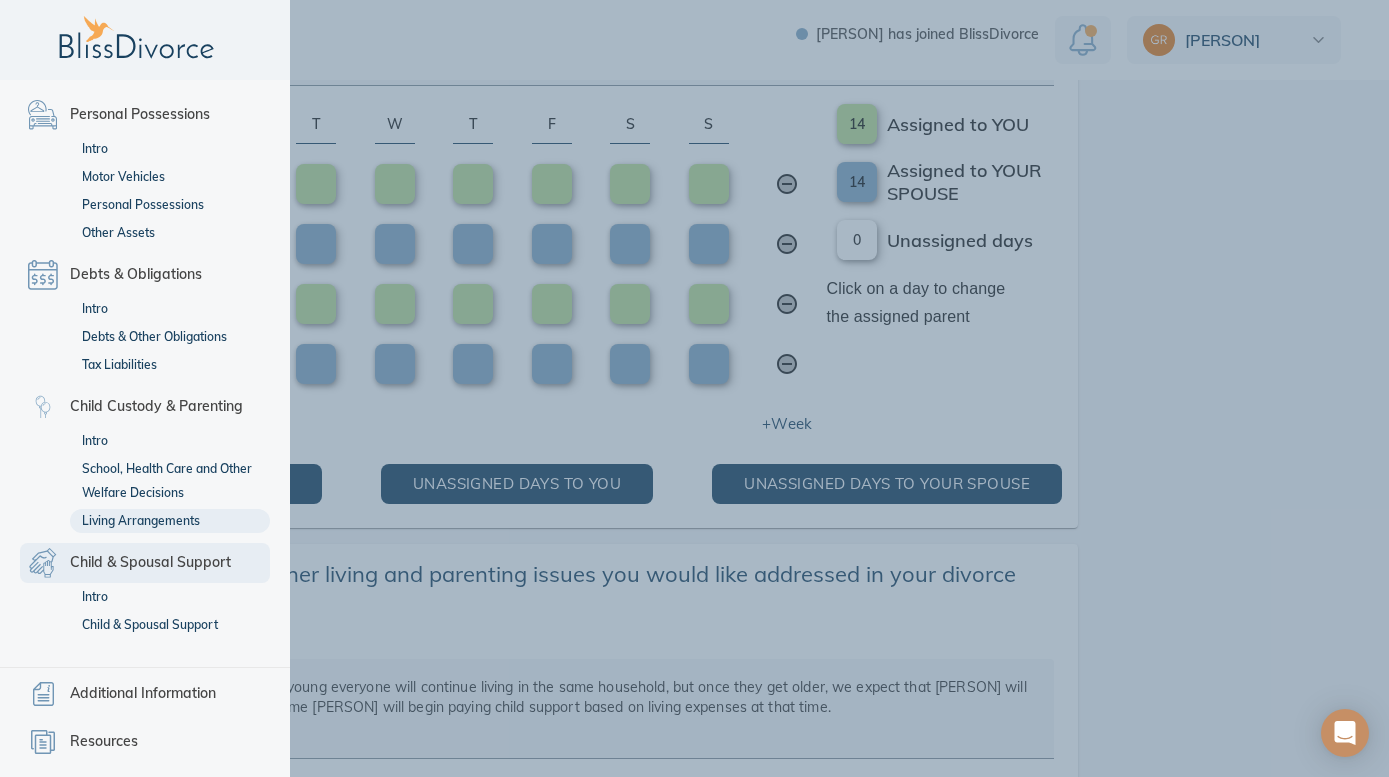 click on "Child & Spousal Support" at bounding box center [150, 563] 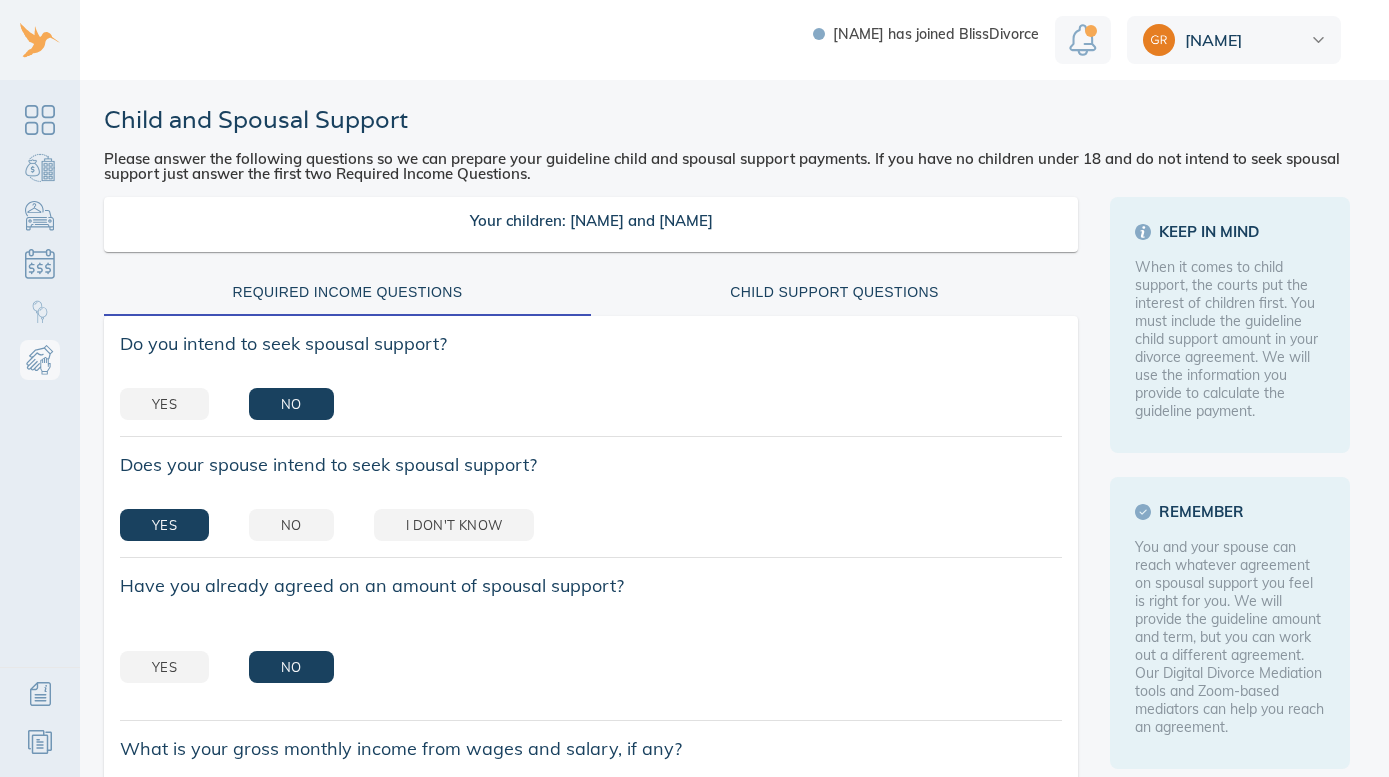 scroll, scrollTop: 0, scrollLeft: 0, axis: both 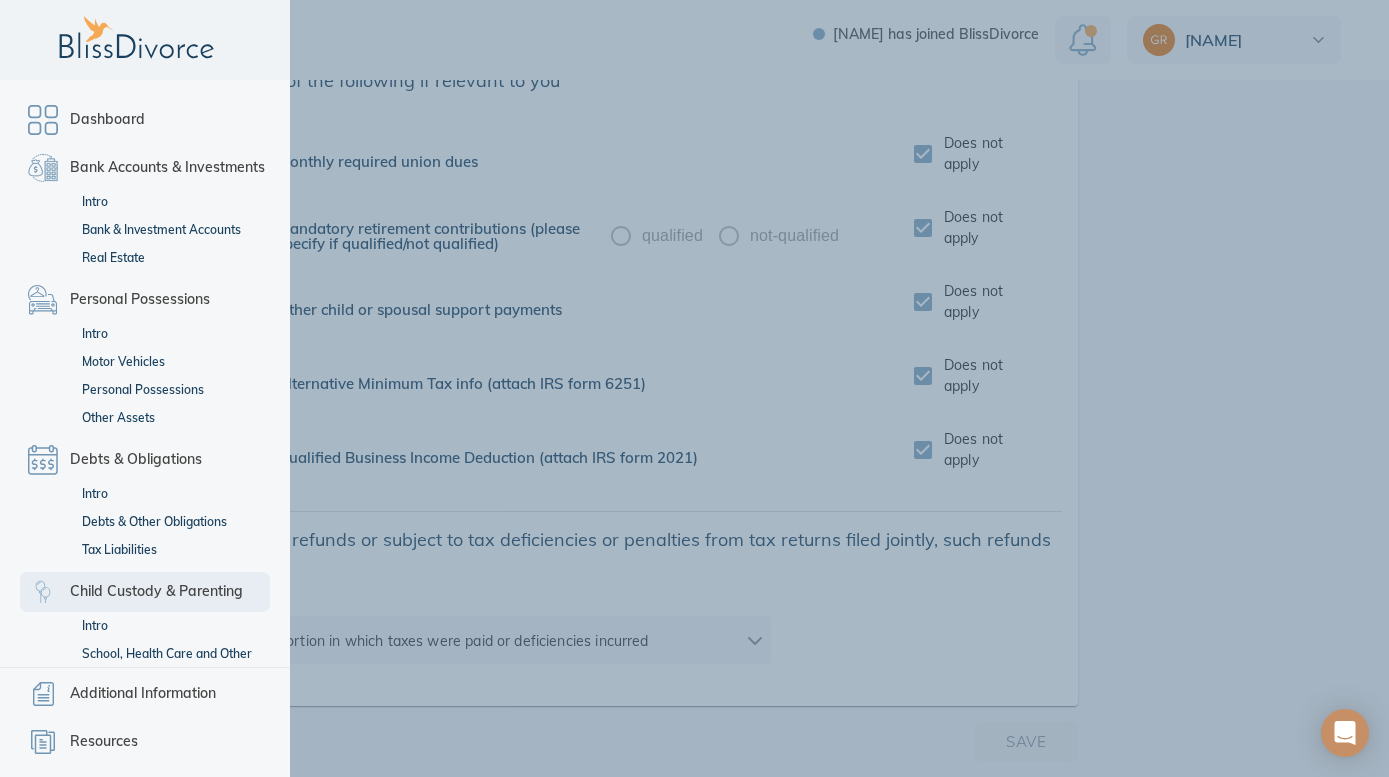 click on "Child Custody & Parenting" at bounding box center [156, 592] 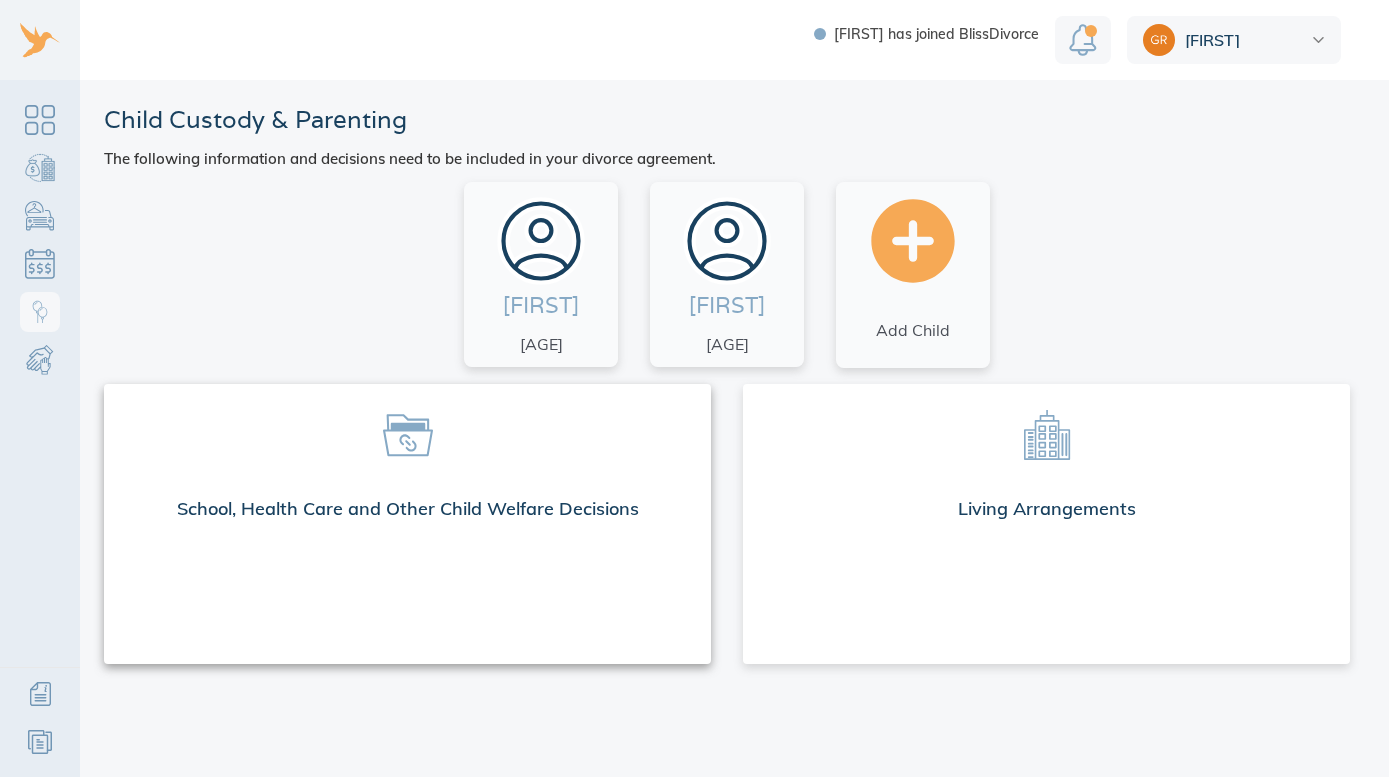 scroll, scrollTop: 0, scrollLeft: 0, axis: both 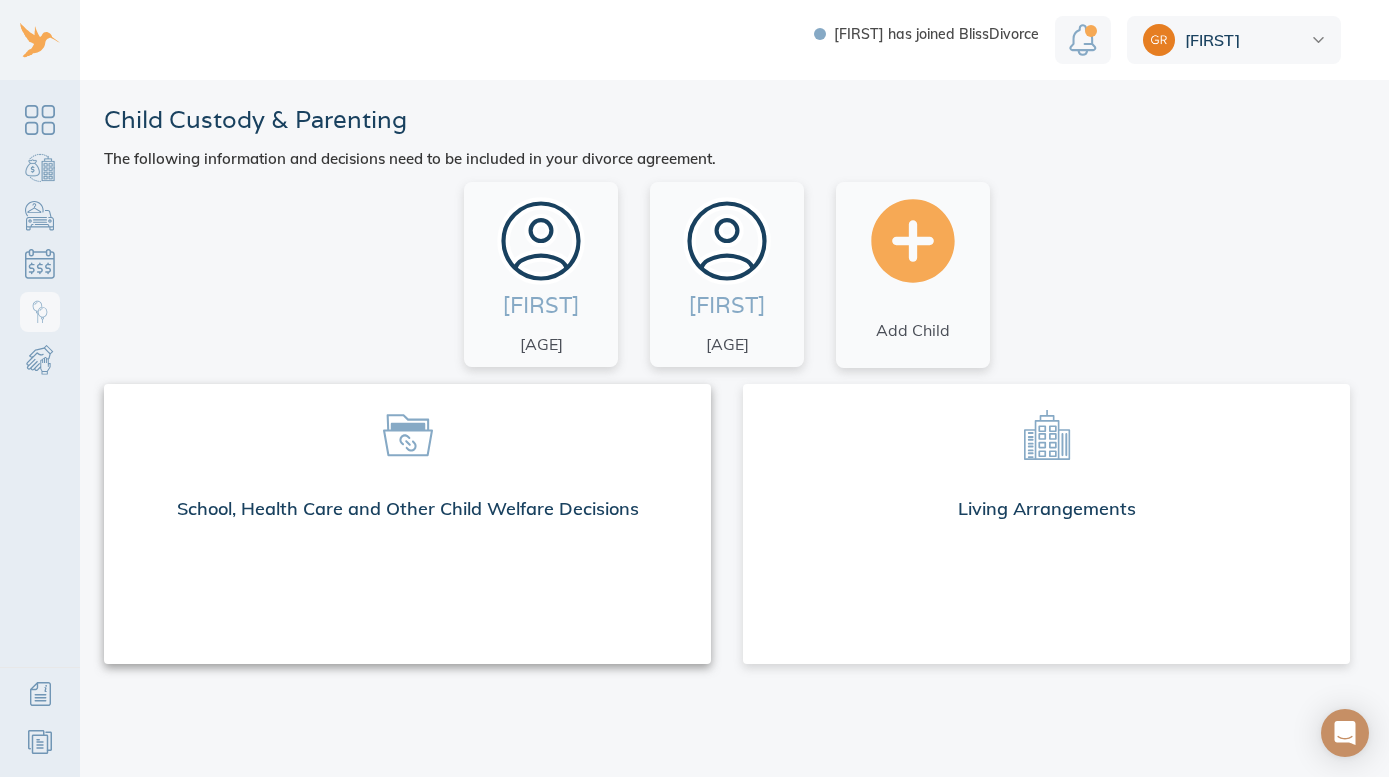 click on "School, Health Care and Other Child Welfare Decisions" at bounding box center [407, 513] 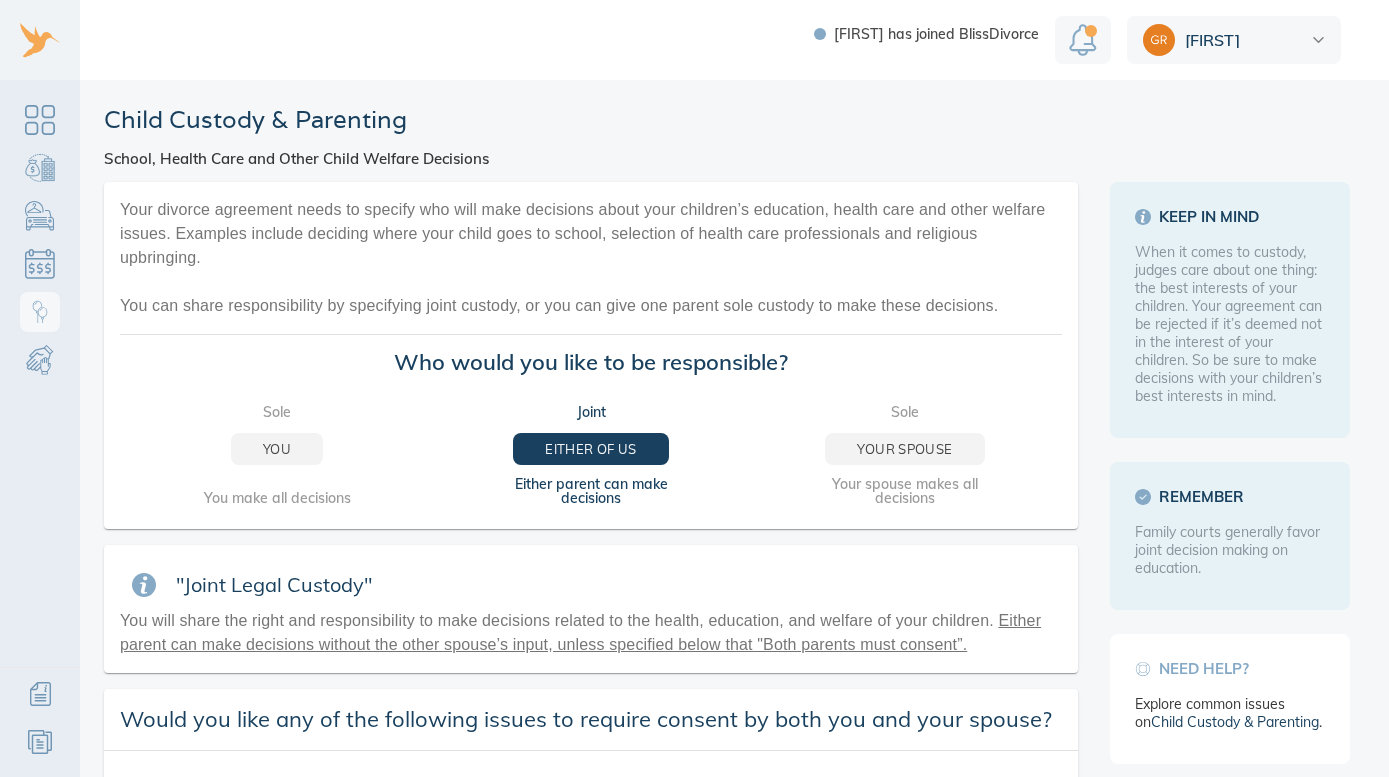 scroll, scrollTop: 0, scrollLeft: 0, axis: both 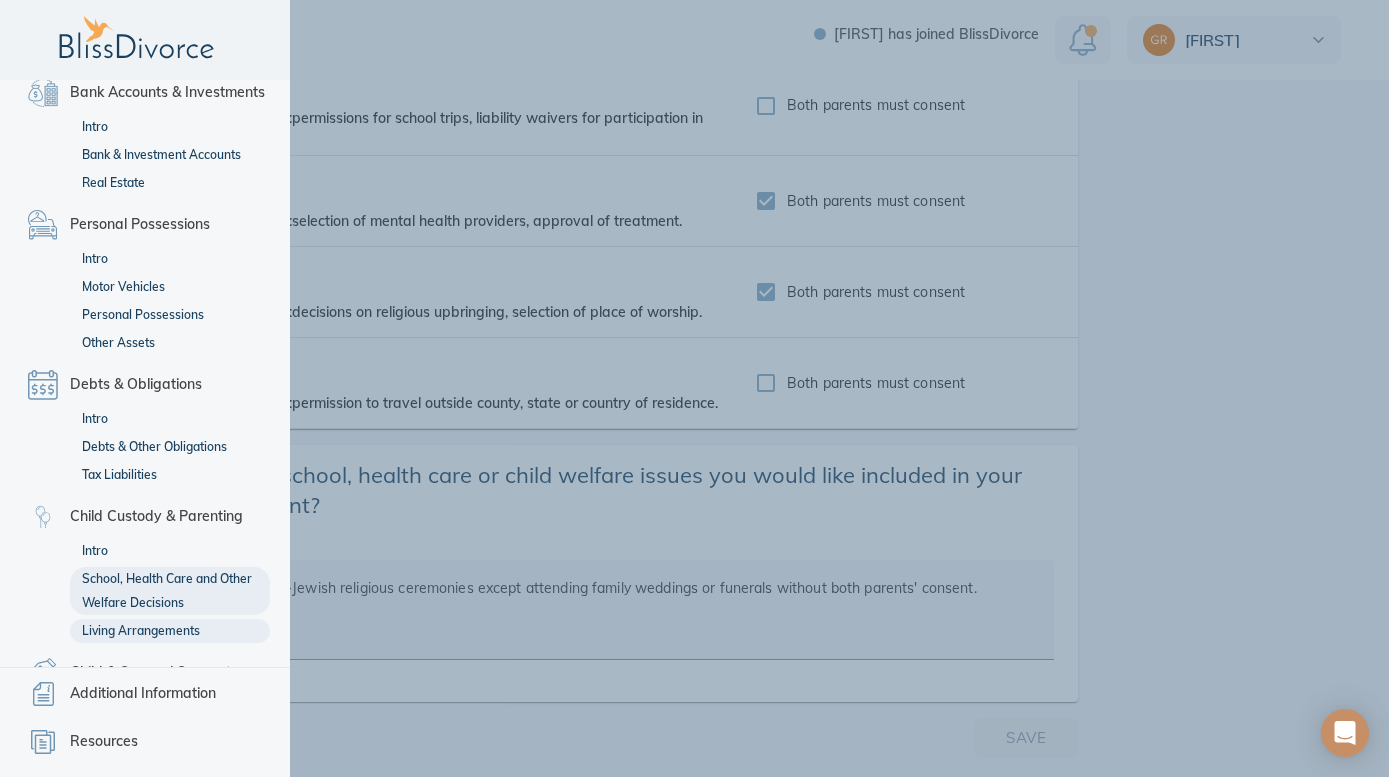 click on "Living Arrangements" at bounding box center (170, 631) 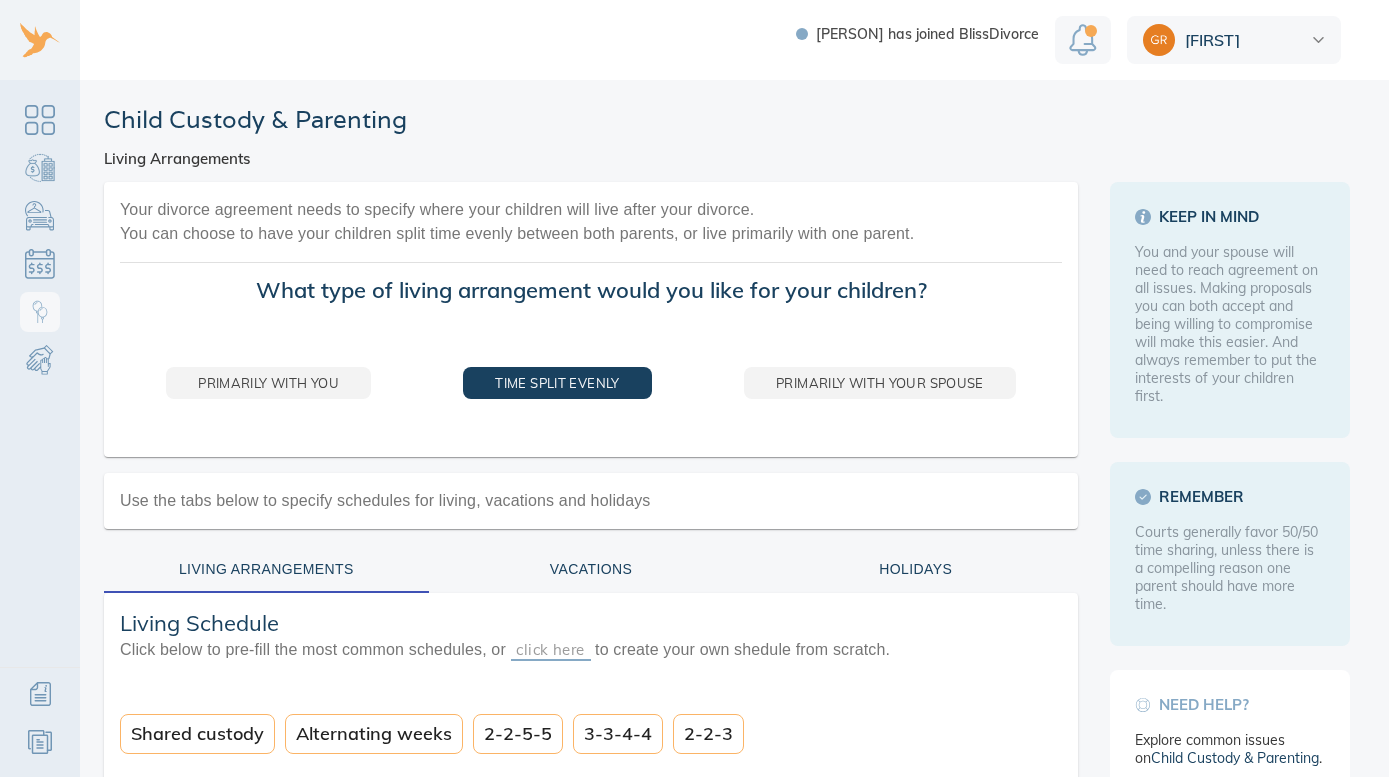 scroll, scrollTop: 0, scrollLeft: 0, axis: both 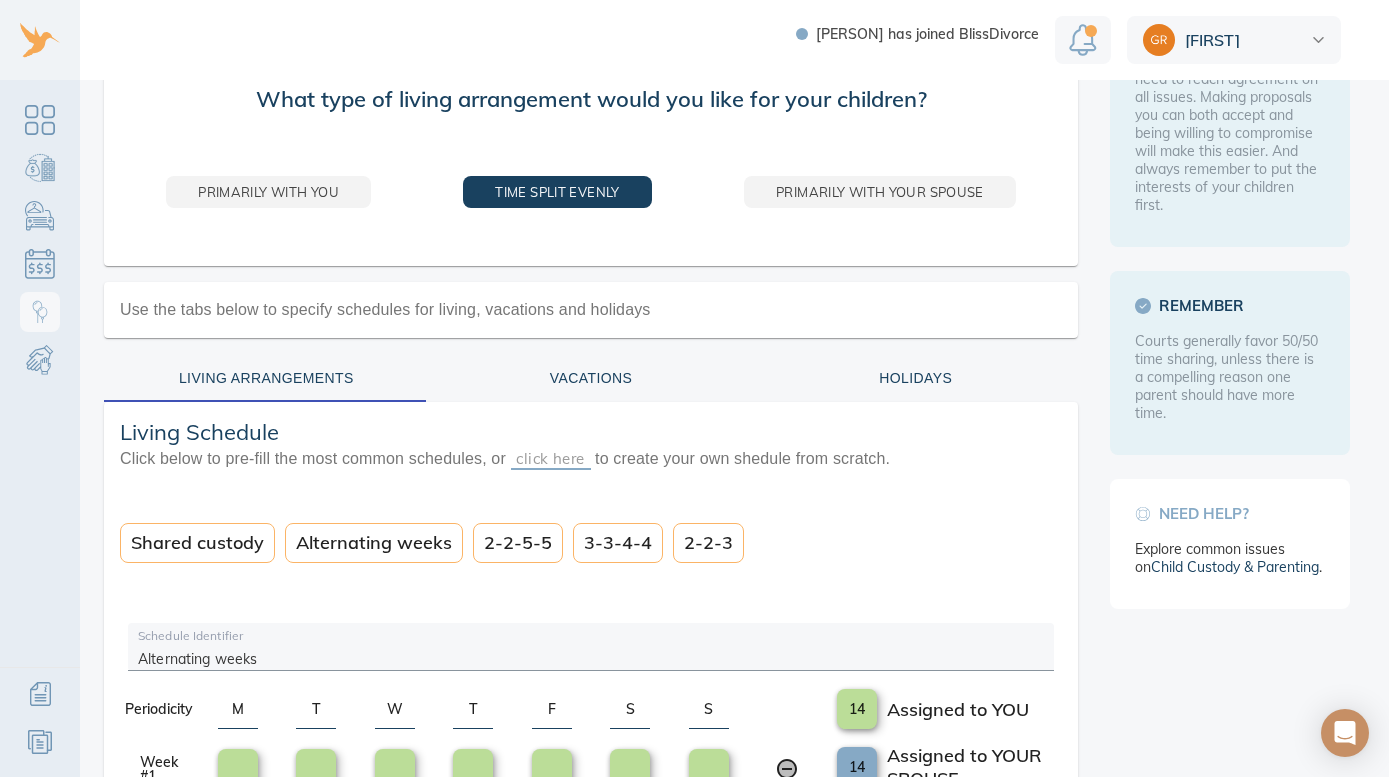 click on "Vacations" at bounding box center (591, 378) 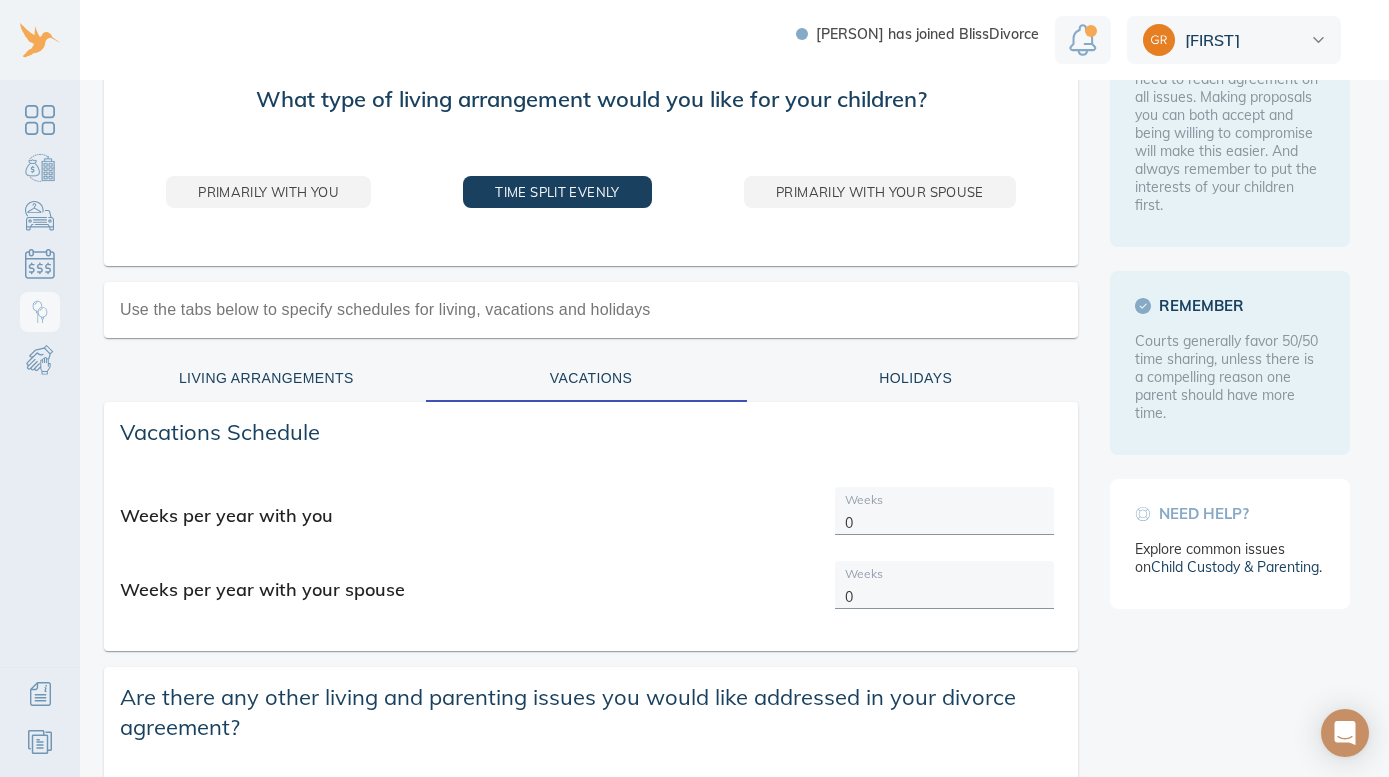 click on "Vacations" at bounding box center [591, 378] 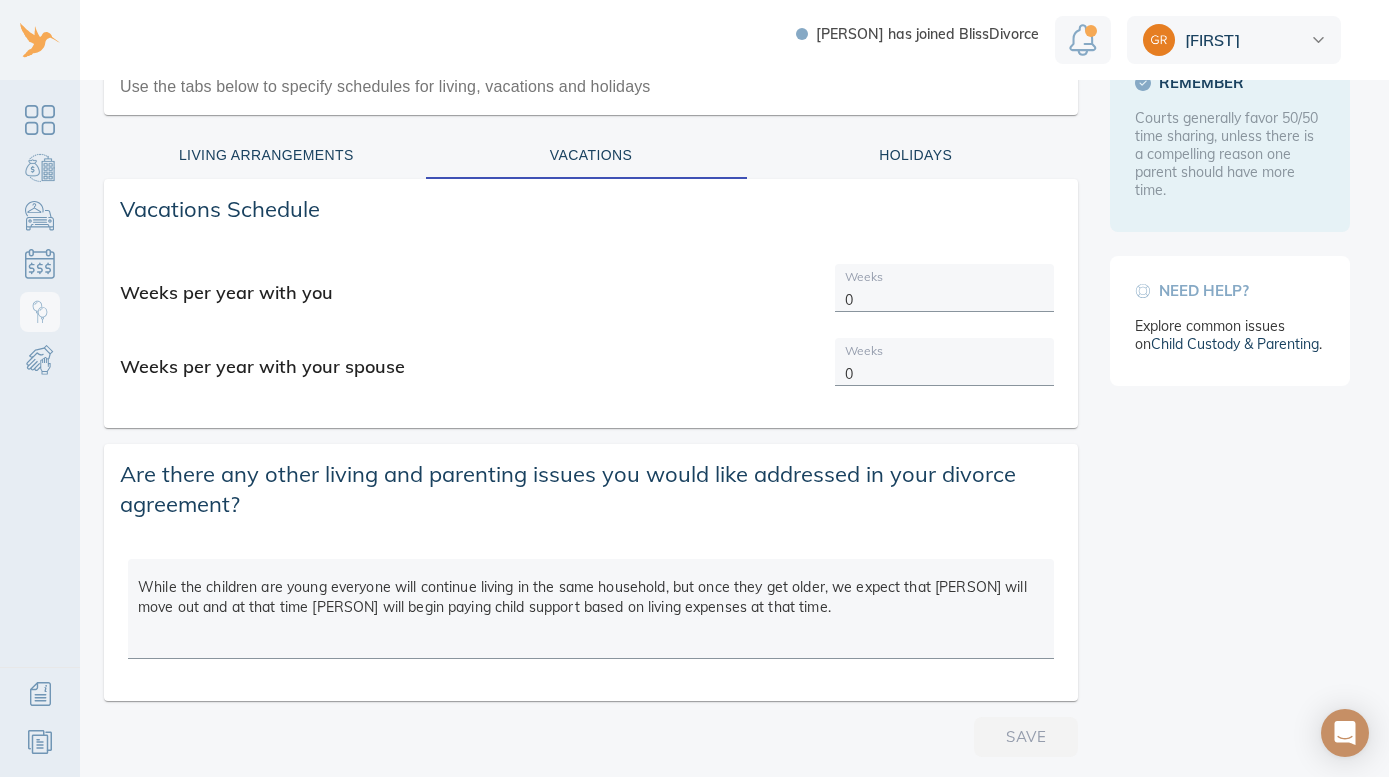 scroll, scrollTop: 413, scrollLeft: 0, axis: vertical 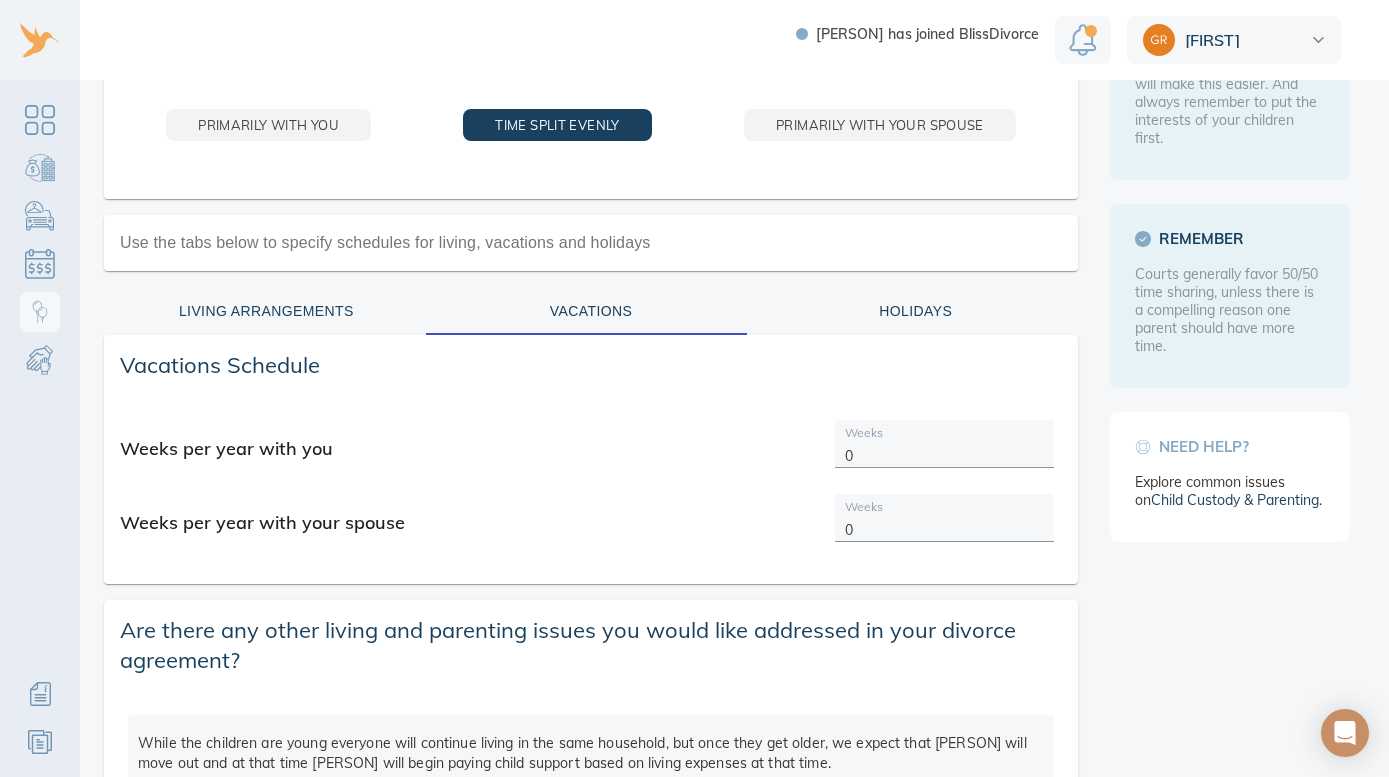 click on "0" at bounding box center (945, 450) 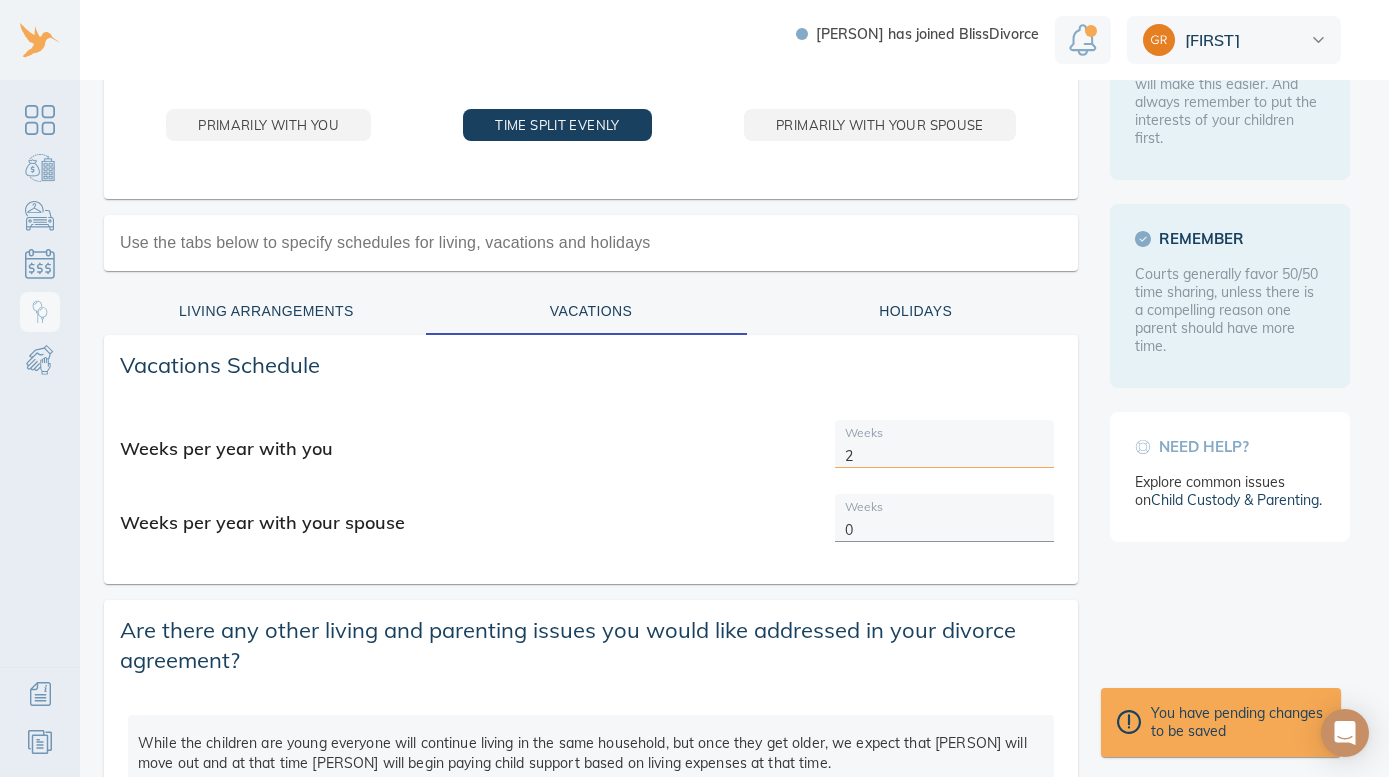 type on "2" 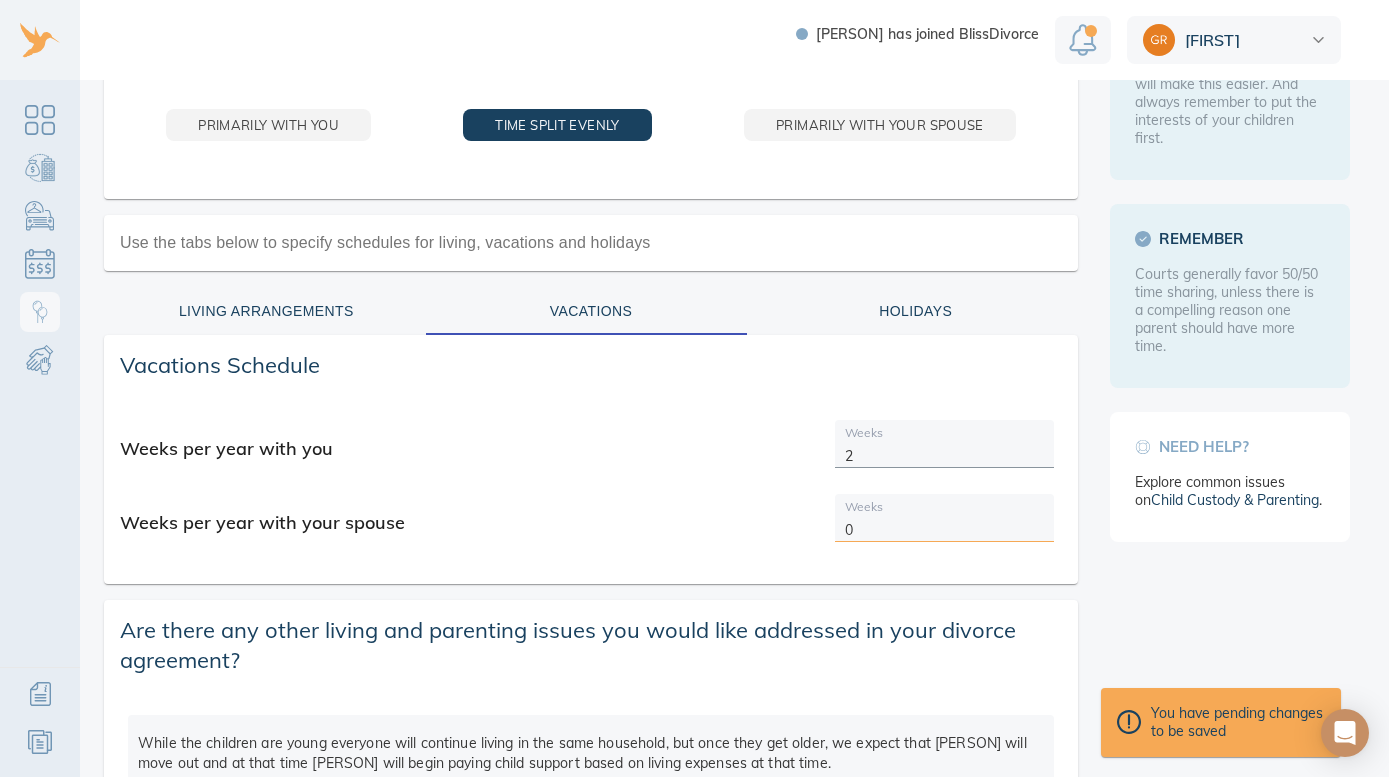 click on "0" at bounding box center (945, 524) 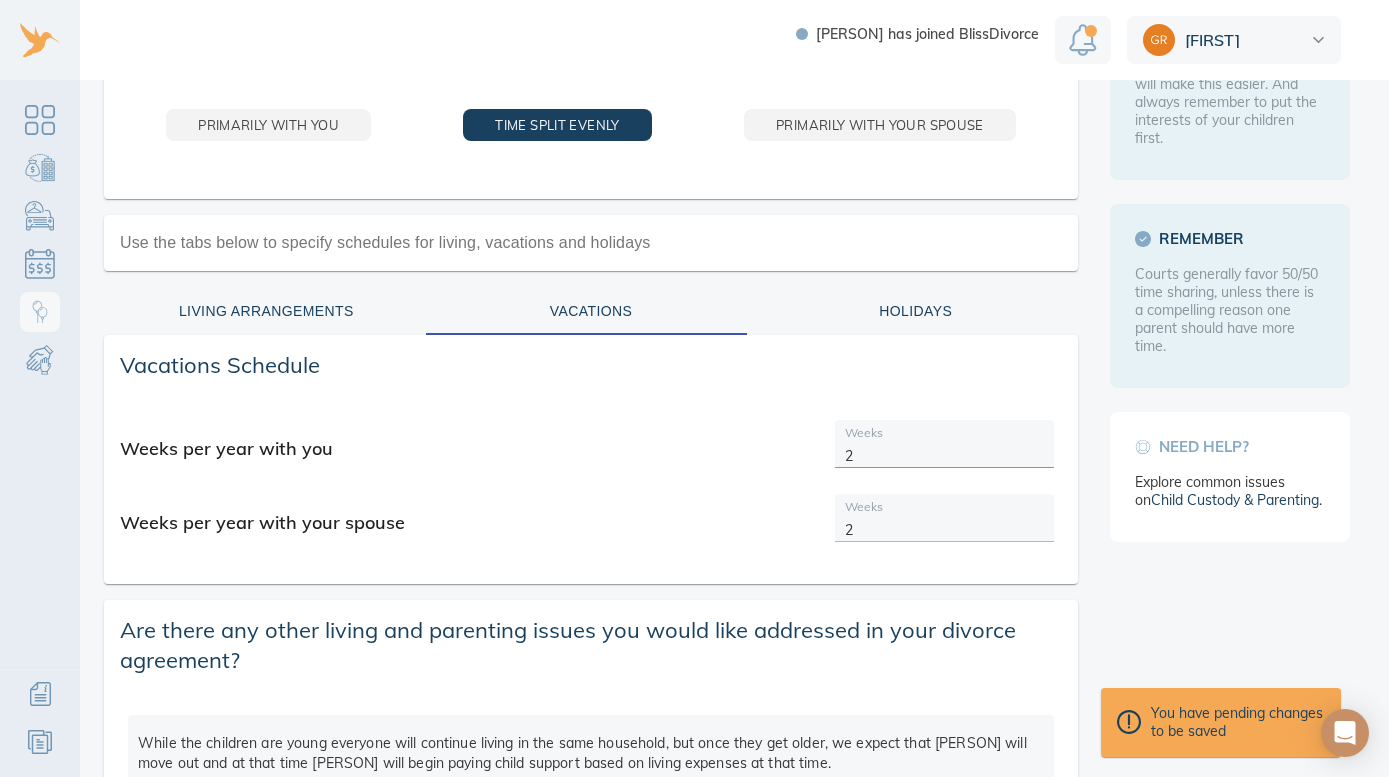 type on "2" 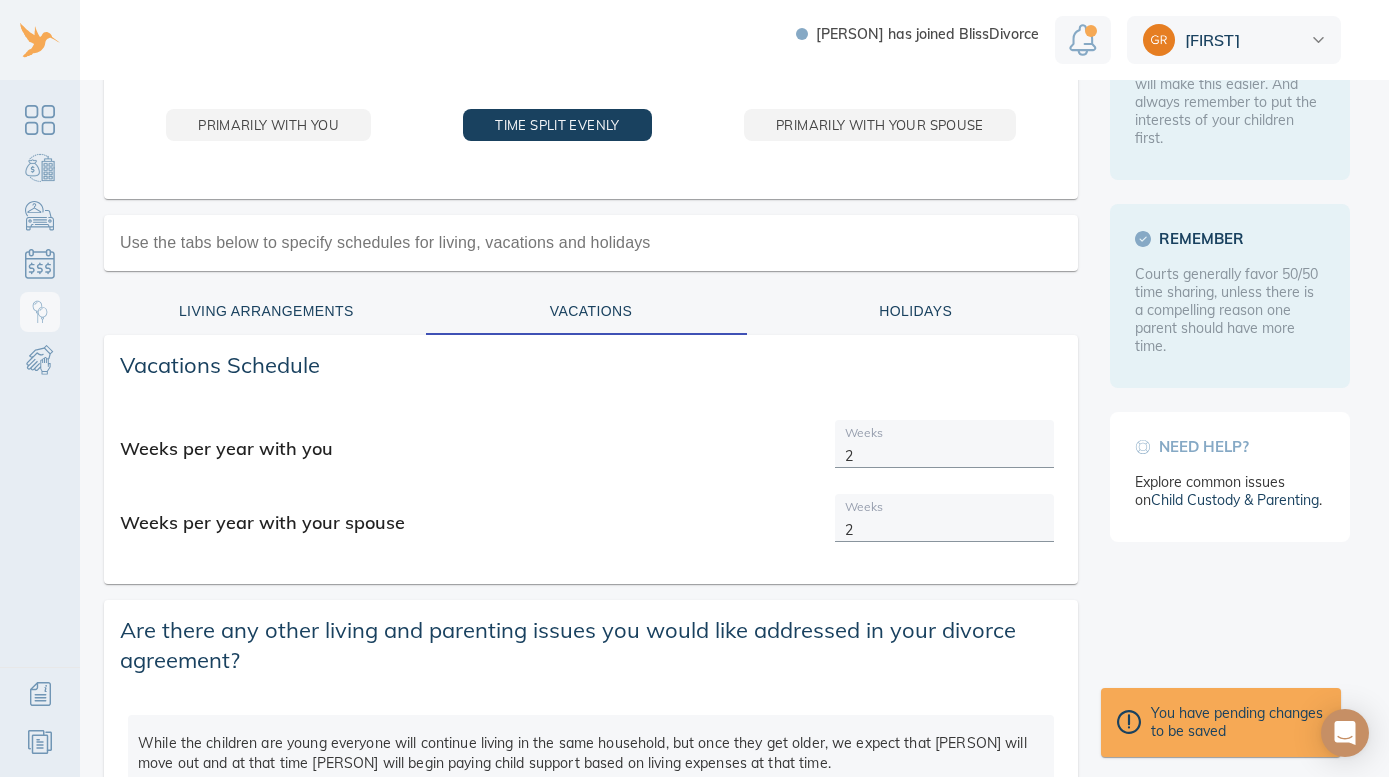 click on "Weeks per year with you Weeks 2 Weeks per year with your spouse Weeks 2" at bounding box center (591, 486) 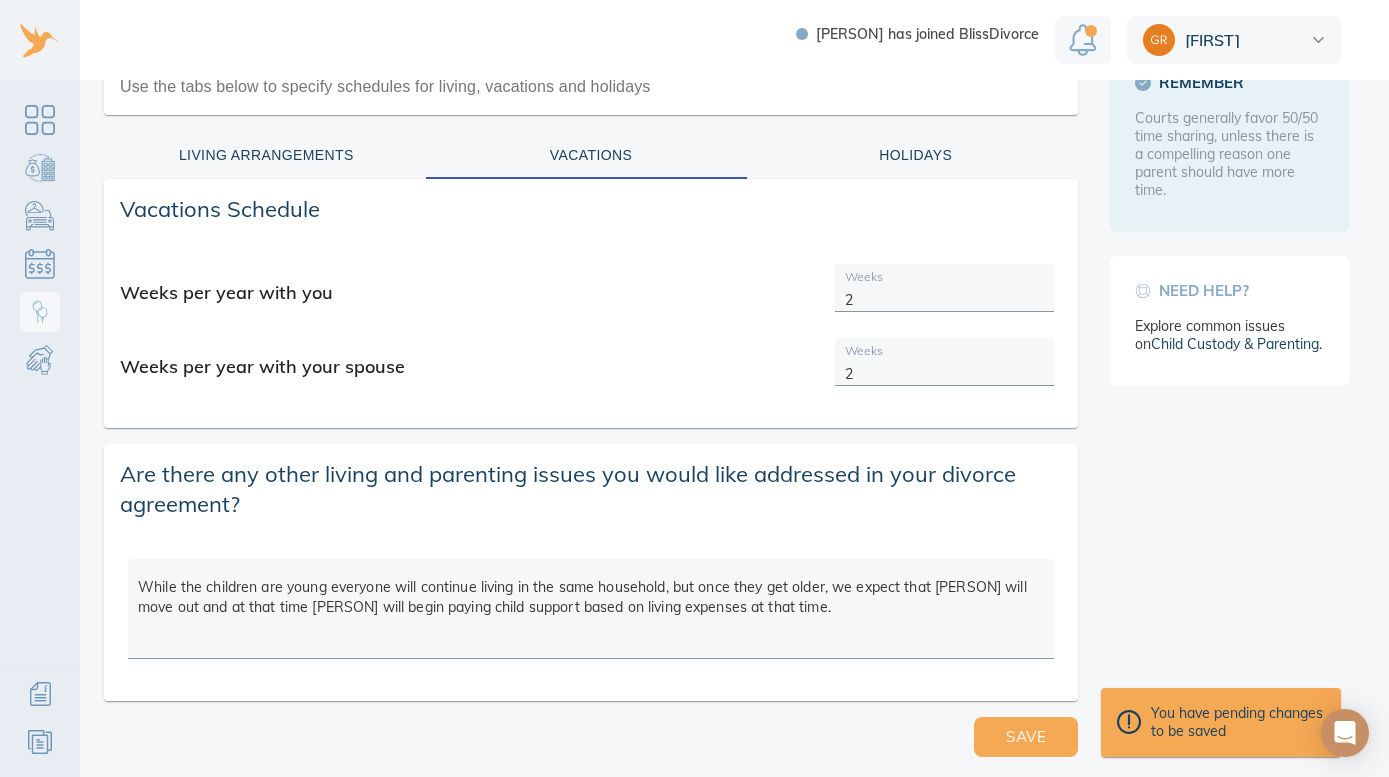 scroll, scrollTop: 413, scrollLeft: 0, axis: vertical 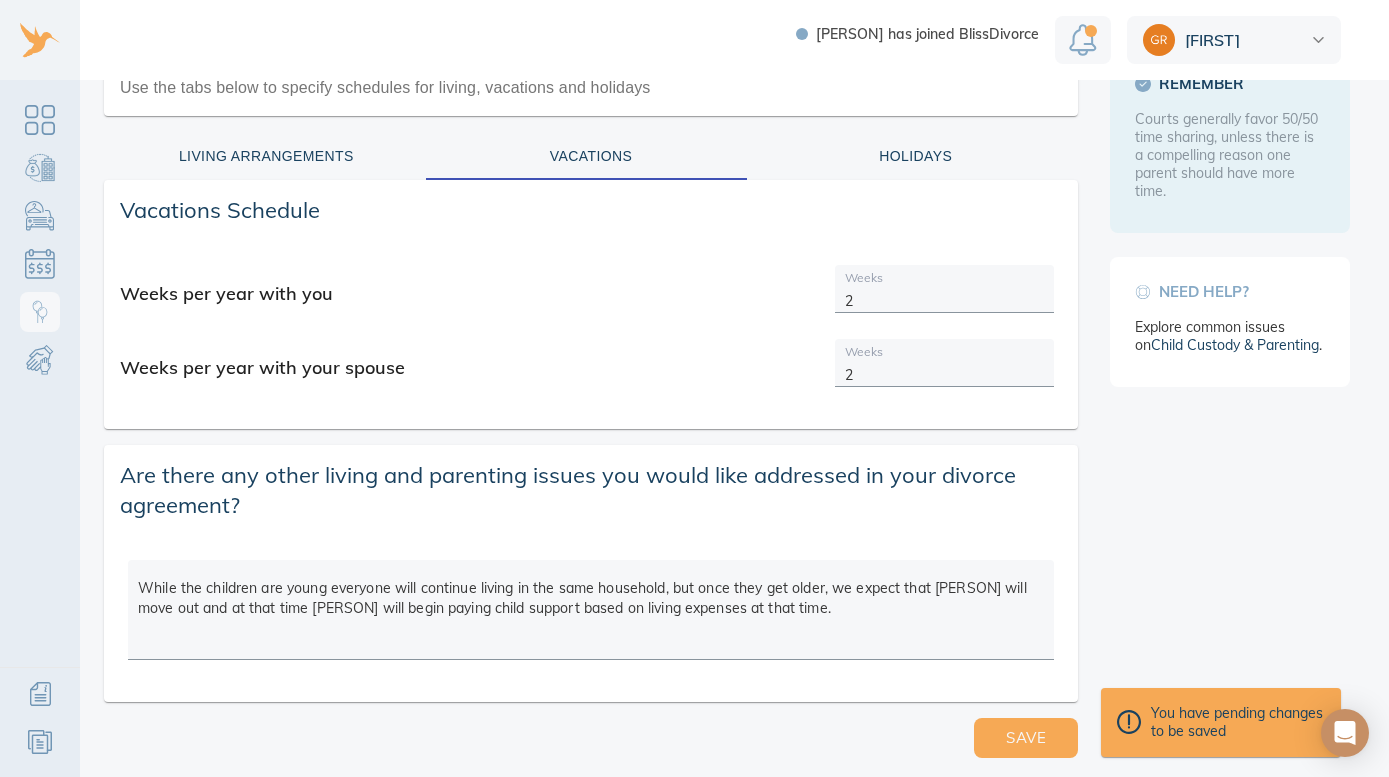 click on "Living Arrangements" at bounding box center (266, 156) 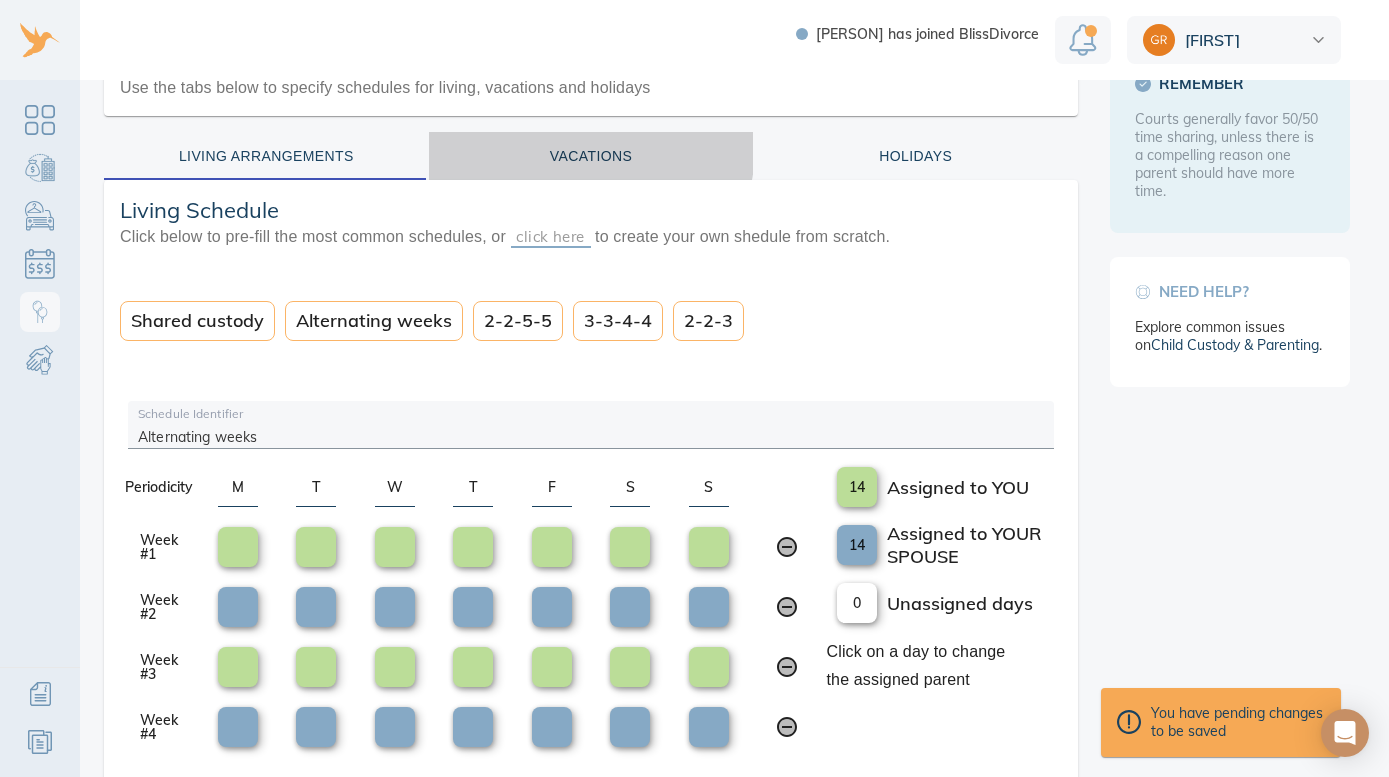 click on "Vacations" at bounding box center (591, 156) 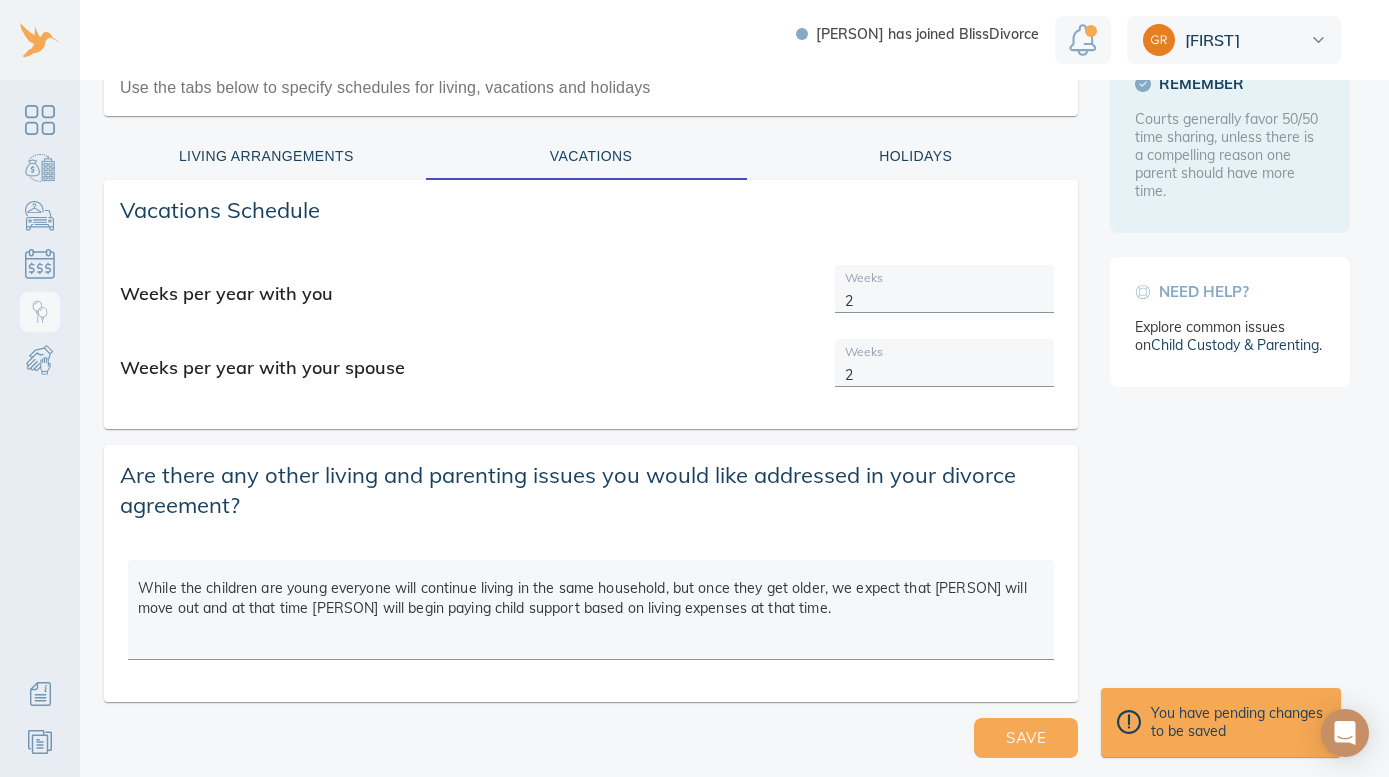 click on "Living Arrangements" at bounding box center (266, 156) 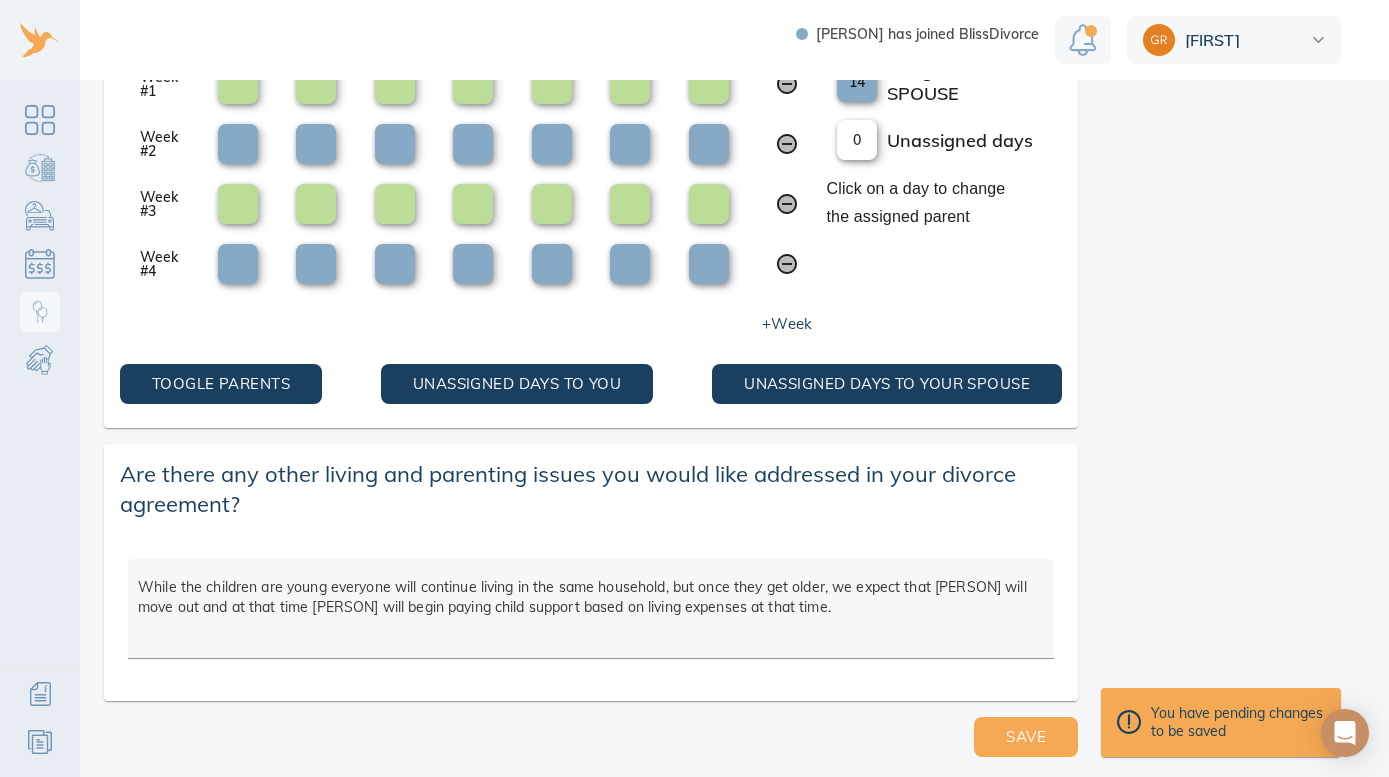 scroll, scrollTop: 875, scrollLeft: 0, axis: vertical 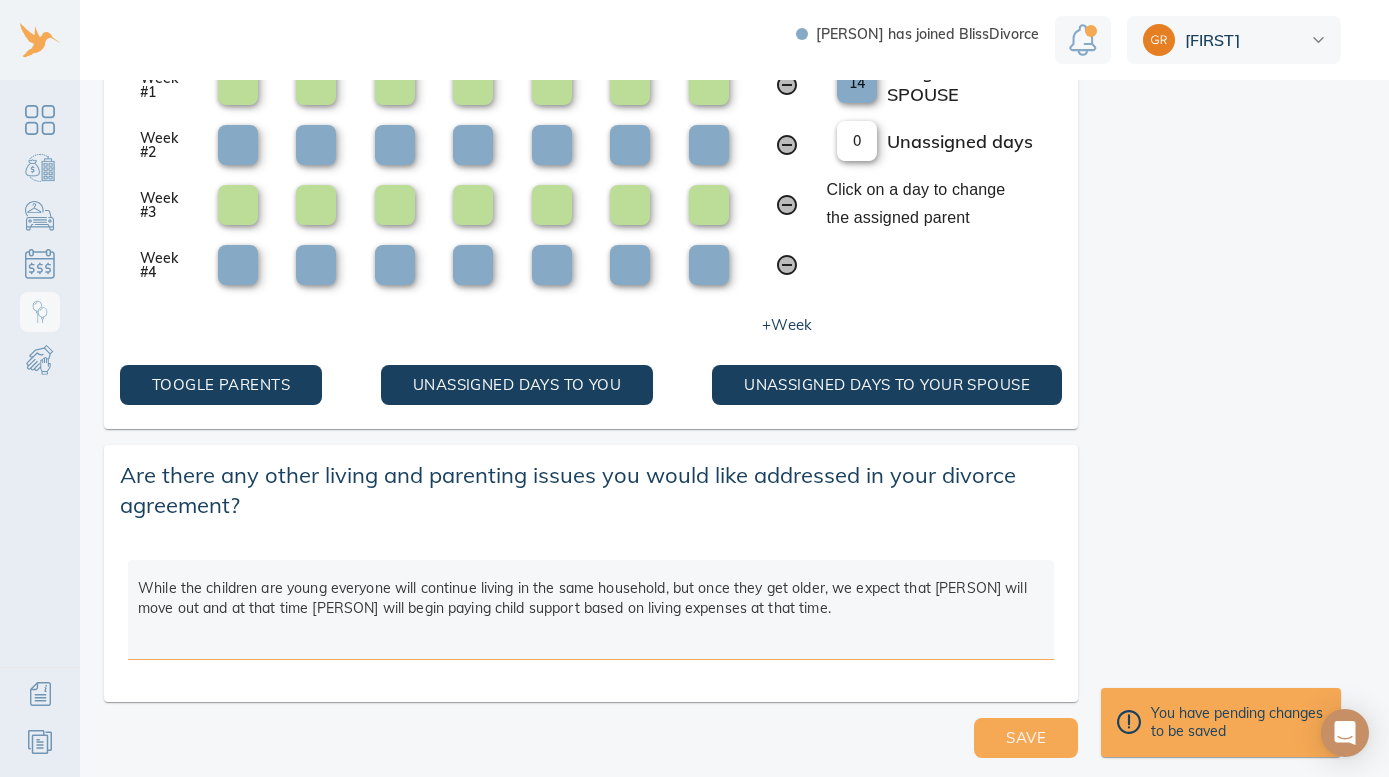 drag, startPoint x: 873, startPoint y: 609, endPoint x: 593, endPoint y: 566, distance: 283.28253 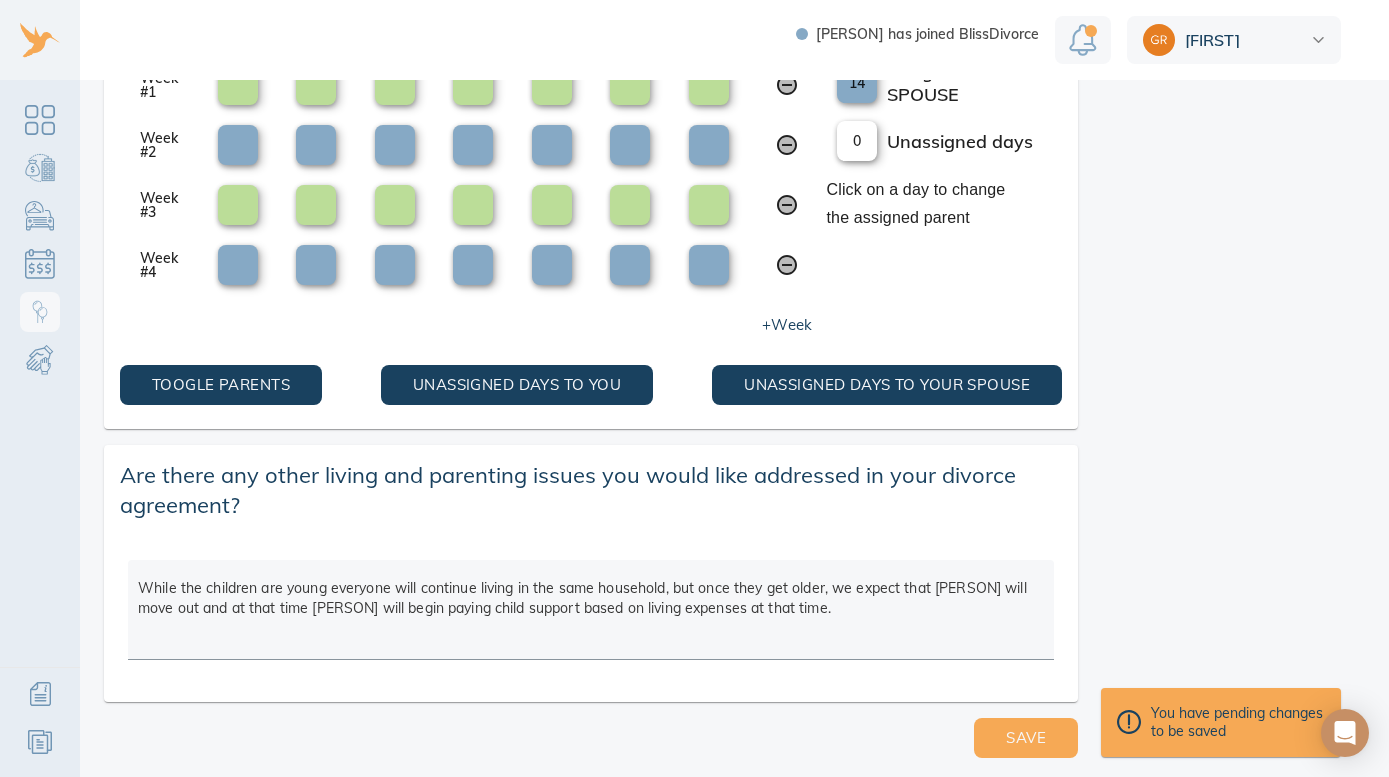 click on "While the children are young everyone will continue living in the same household, but once they get older, we expect that Linnea will move out and at that time Michael will begin paying child support based on living expenses at that time." at bounding box center (591, 619) 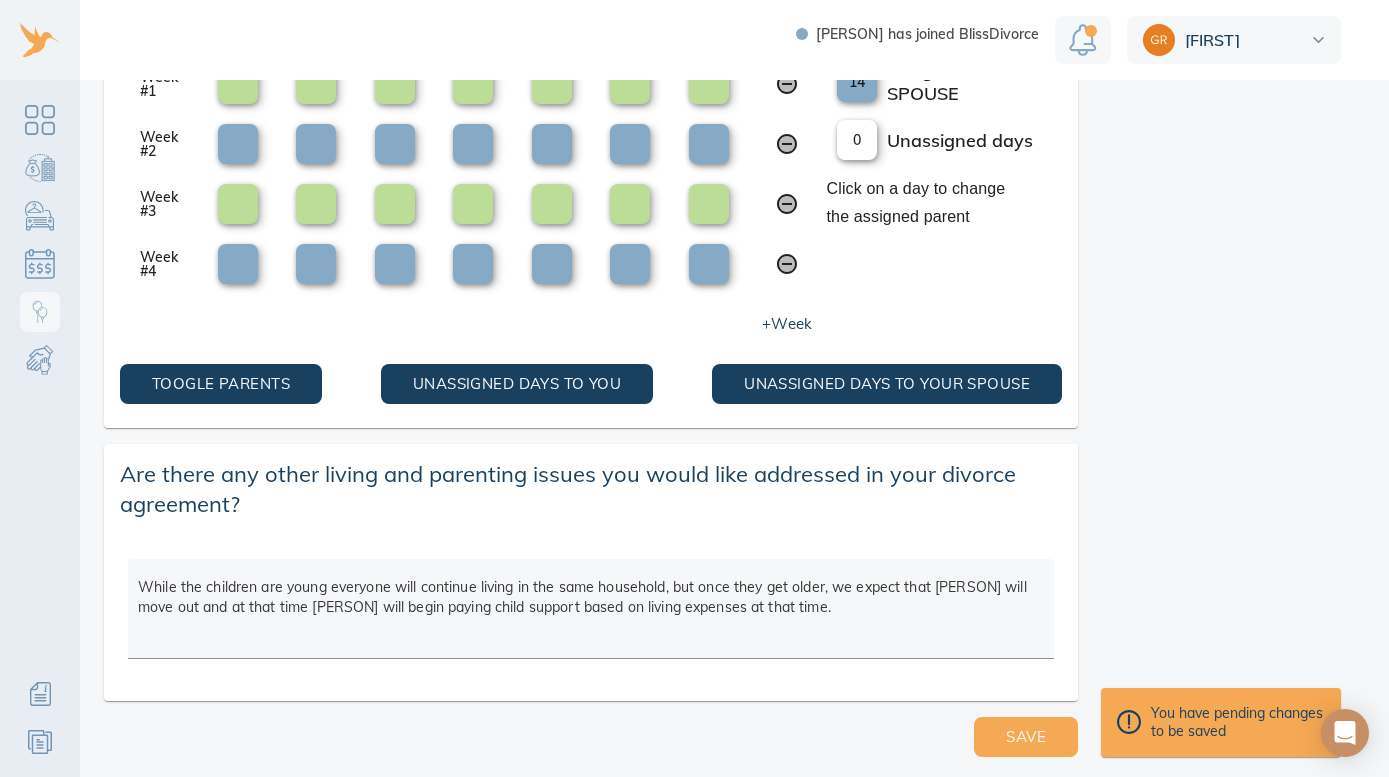 scroll, scrollTop: 875, scrollLeft: 0, axis: vertical 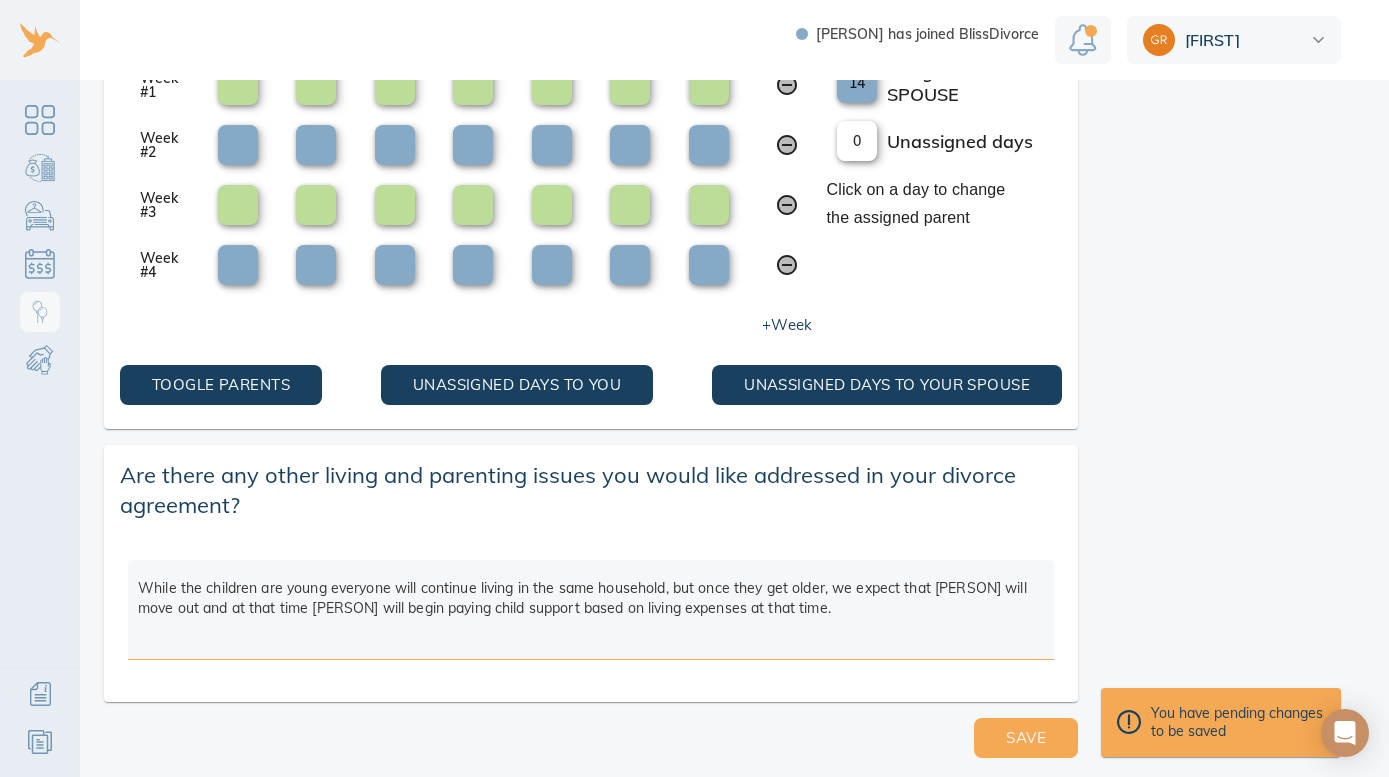 click on "While the children are young everyone will continue living in the same household, but once they get older, we expect that Linnea will move out and at that time Michael will begin paying child support based on living expenses at that time." at bounding box center [591, 613] 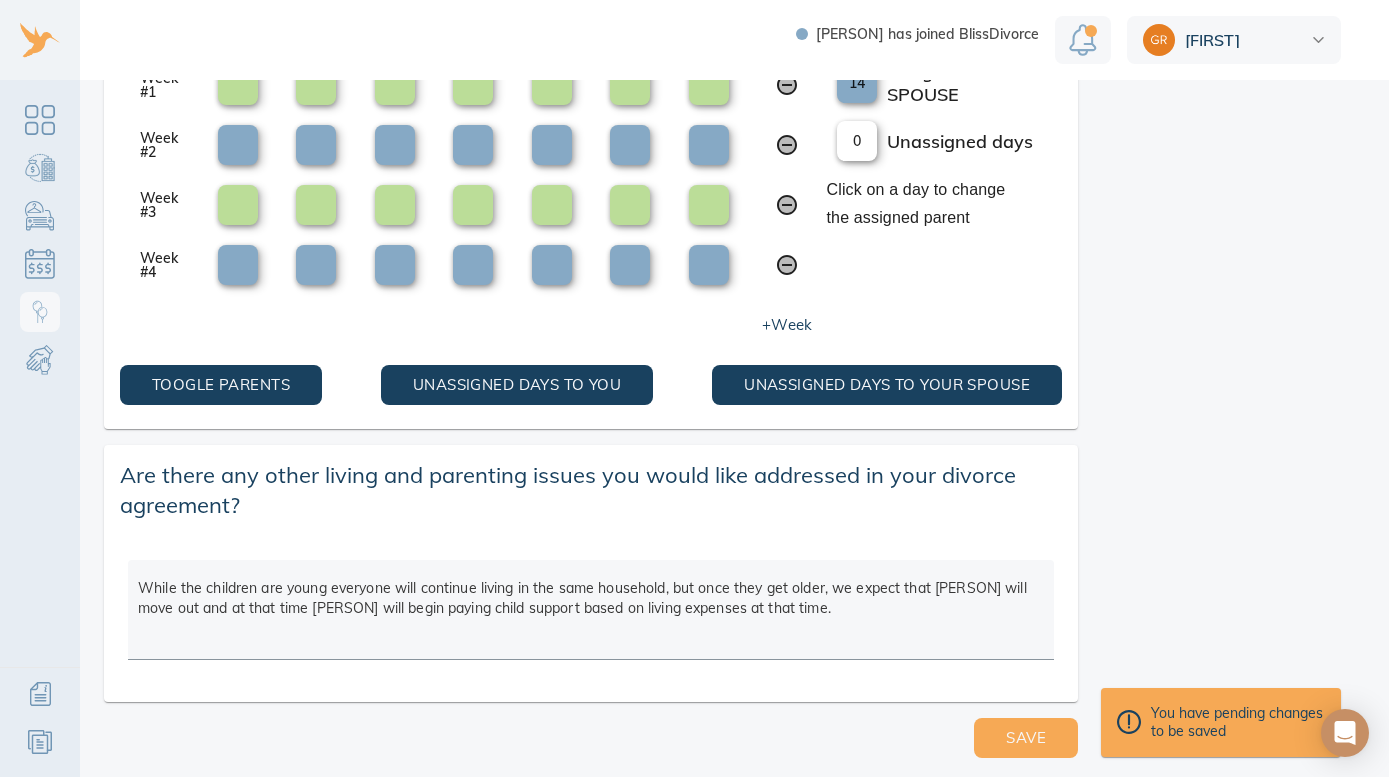 click on "While the children are young everyone will continue living in the same household, but once they get older, we expect that Linnea will move out and at that time Michael will begin paying child support based on living expenses at that time." at bounding box center (591, 619) 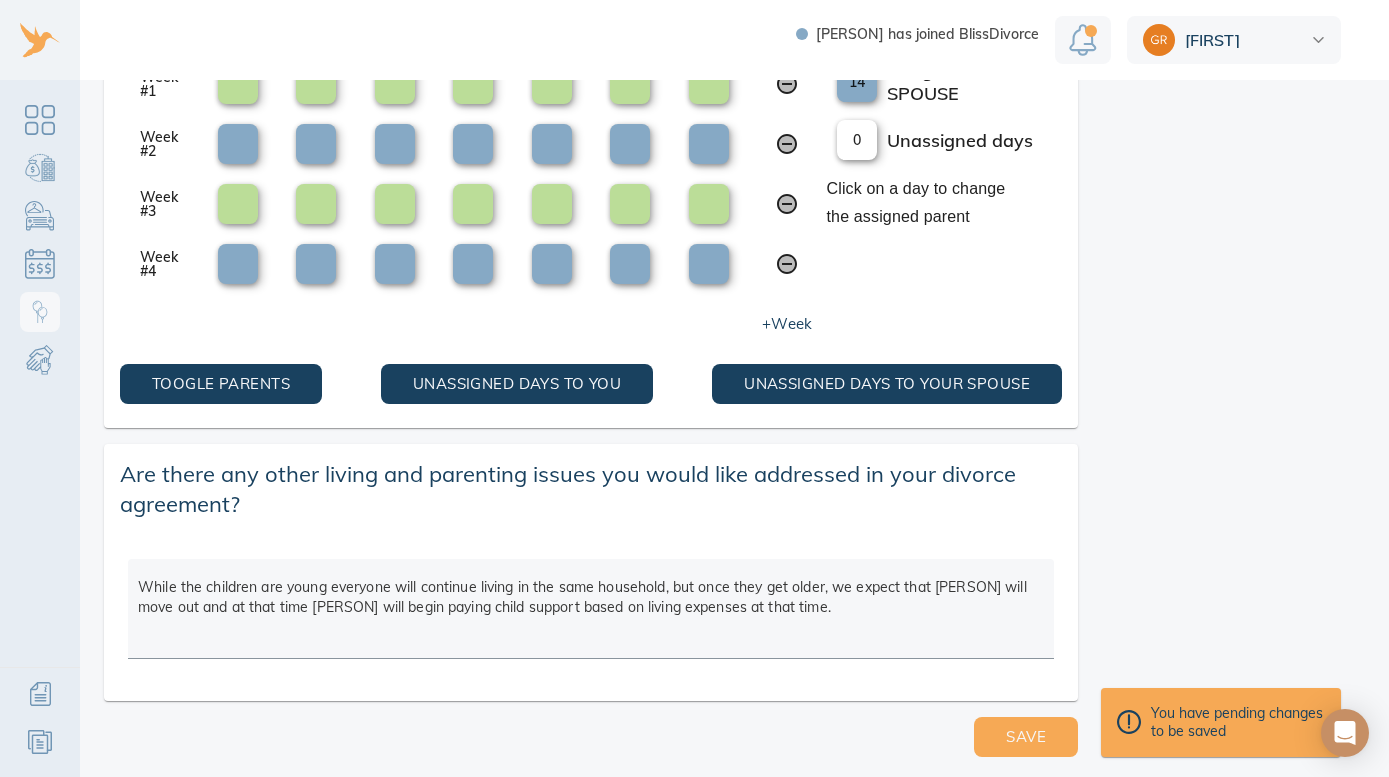 scroll, scrollTop: 875, scrollLeft: 0, axis: vertical 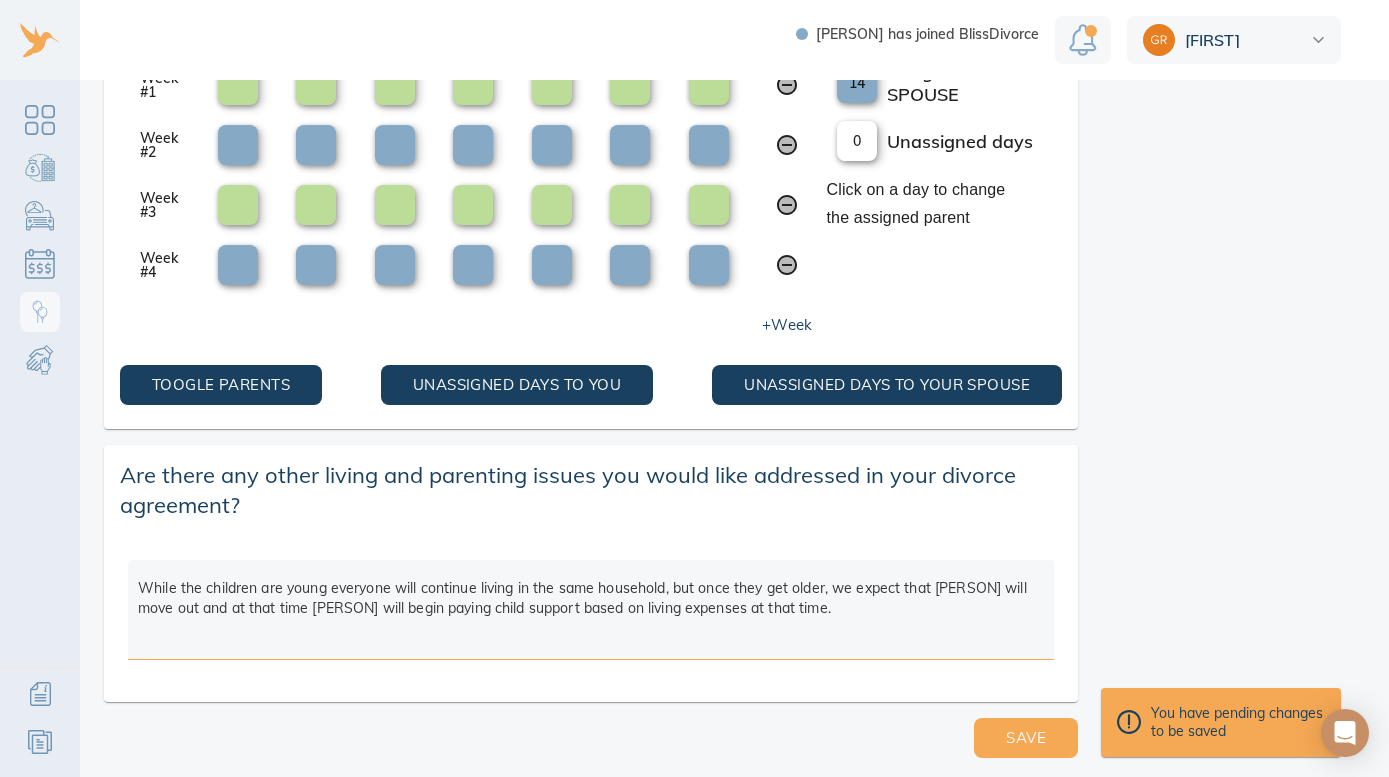 drag, startPoint x: 861, startPoint y: 607, endPoint x: 629, endPoint y: 507, distance: 252.63412 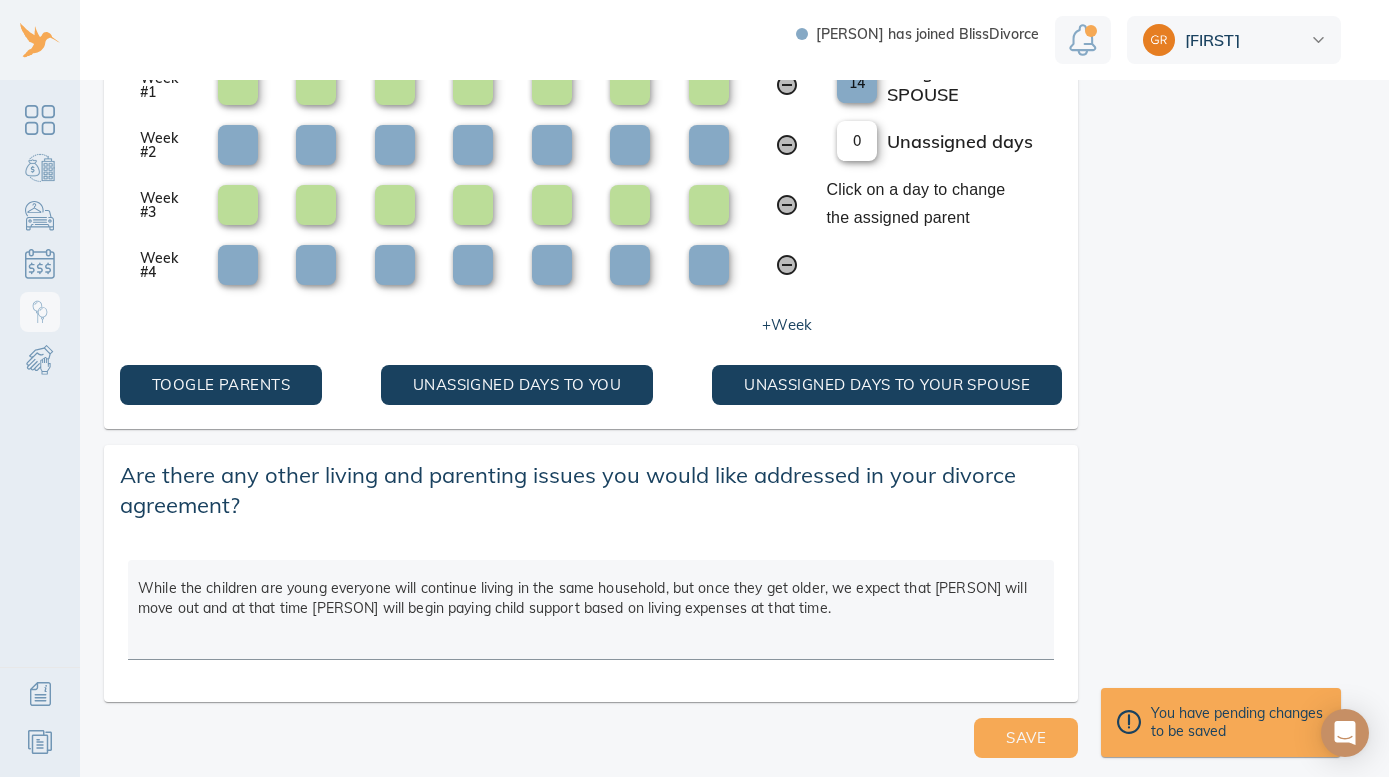 click on "Are there any other living and parenting issues you would like addressed in your divorce agreement?" at bounding box center [591, 490] 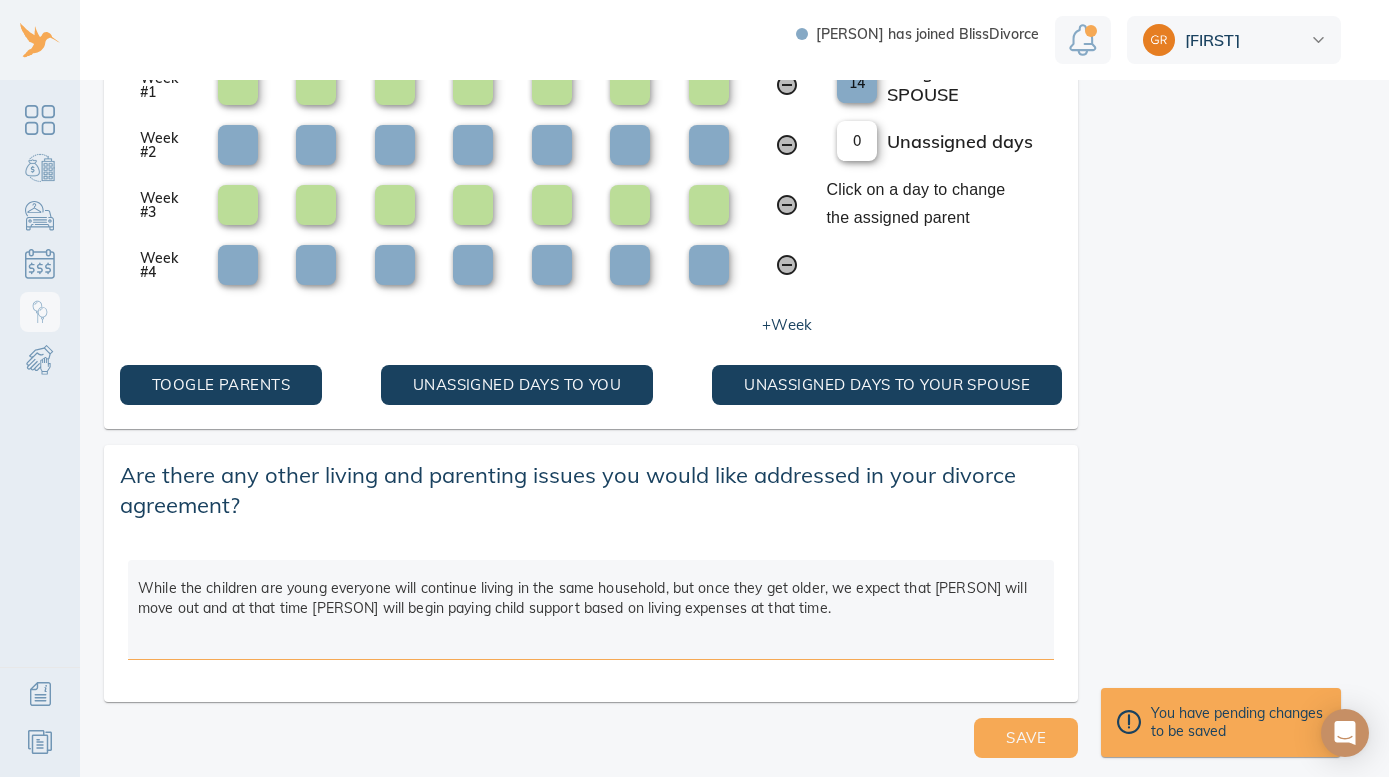 drag, startPoint x: 843, startPoint y: 610, endPoint x: 689, endPoint y: 467, distance: 210.15471 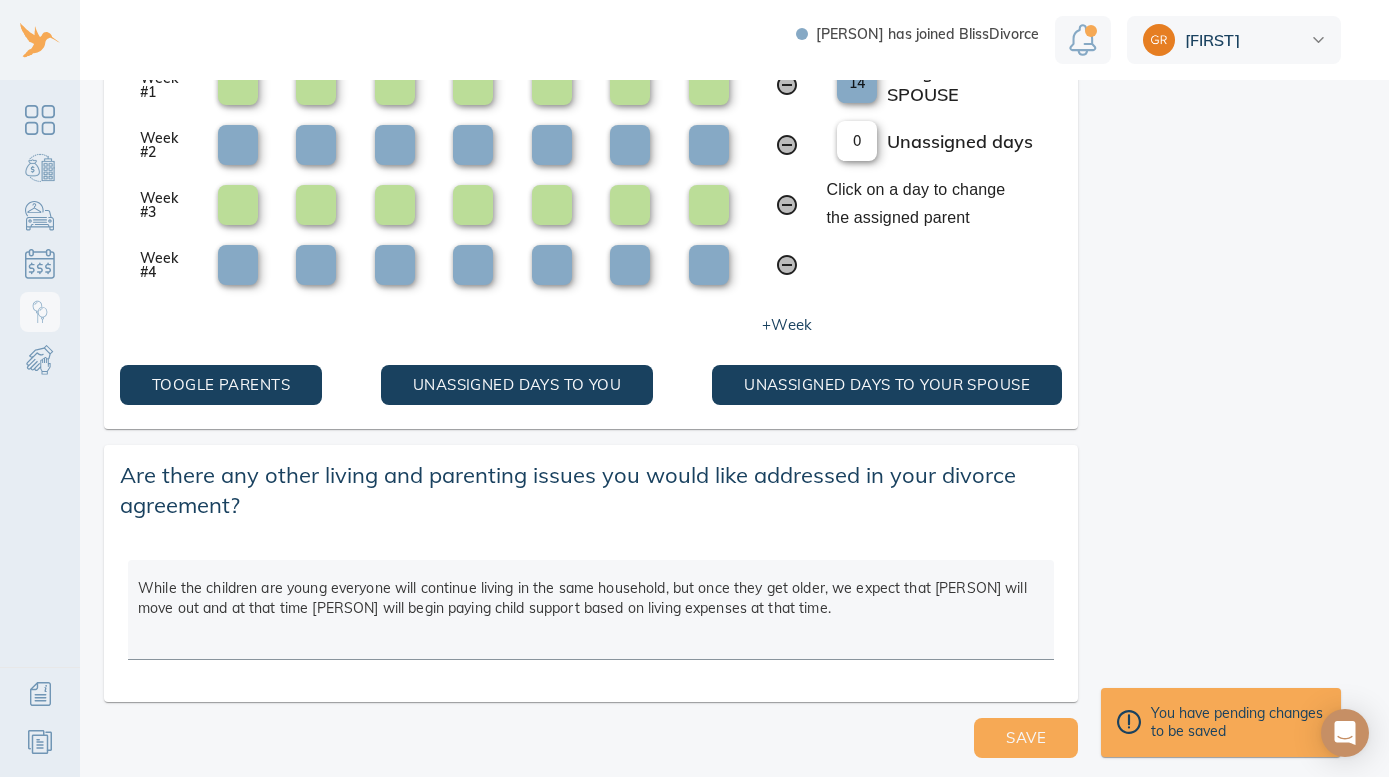 click on "Are there any other living and parenting issues you would like addressed in your divorce agreement?" at bounding box center (591, 490) 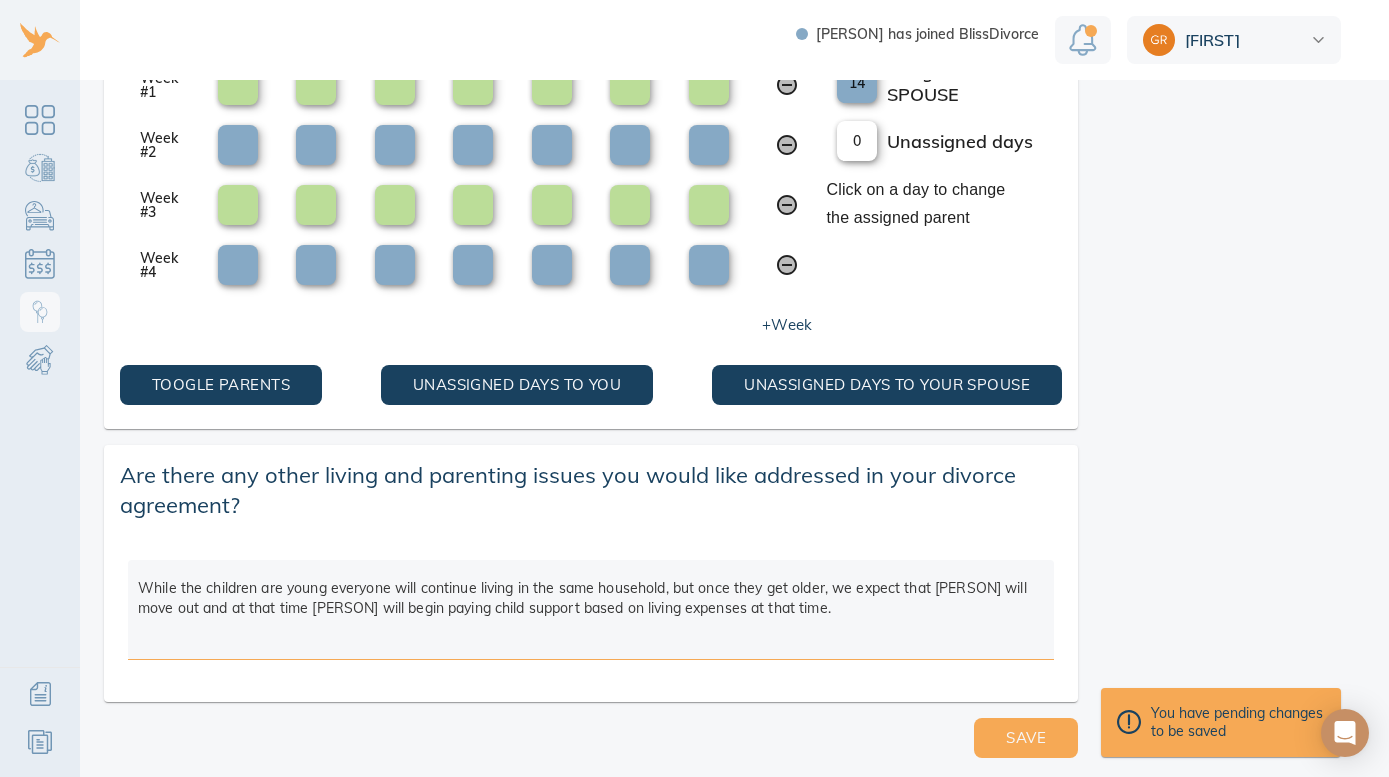 drag, startPoint x: 890, startPoint y: 620, endPoint x: 680, endPoint y: 506, distance: 238.9477 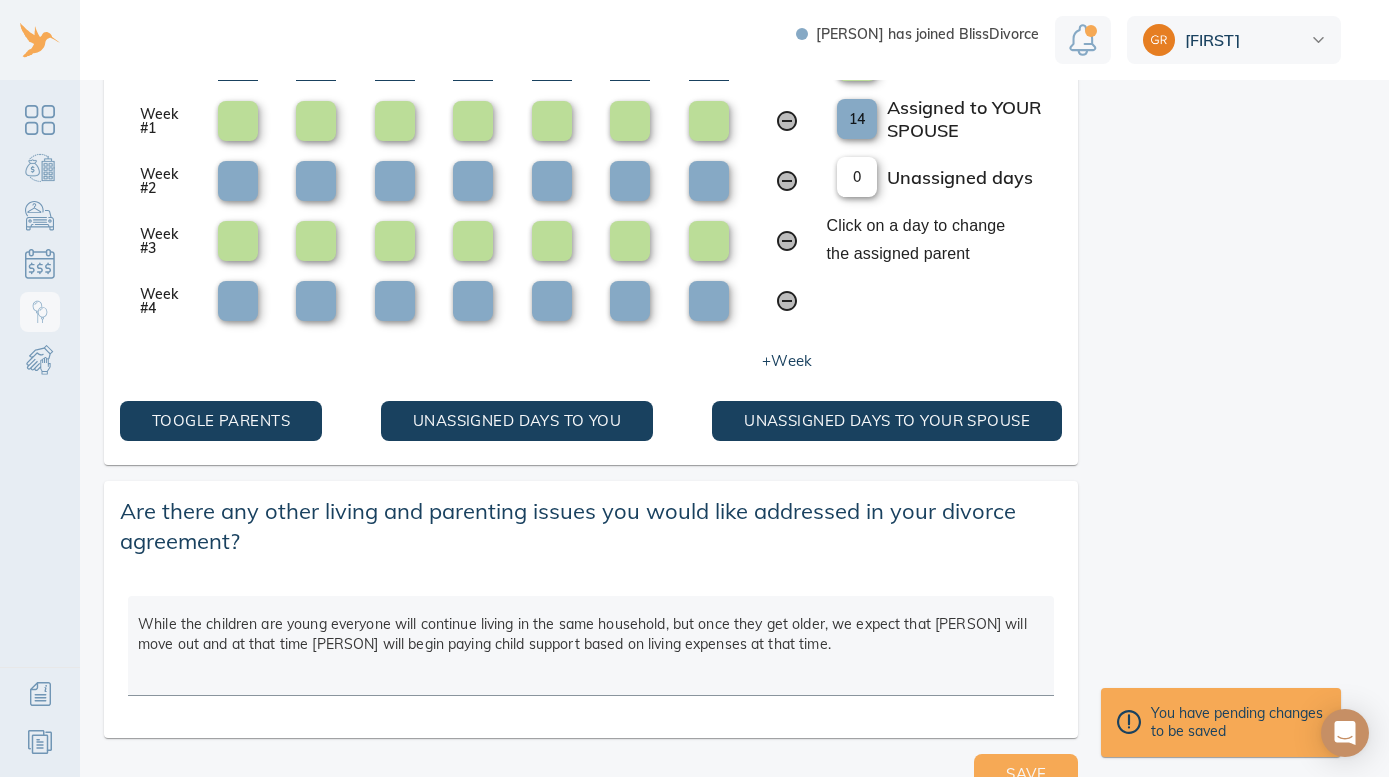 scroll, scrollTop: 259, scrollLeft: 0, axis: vertical 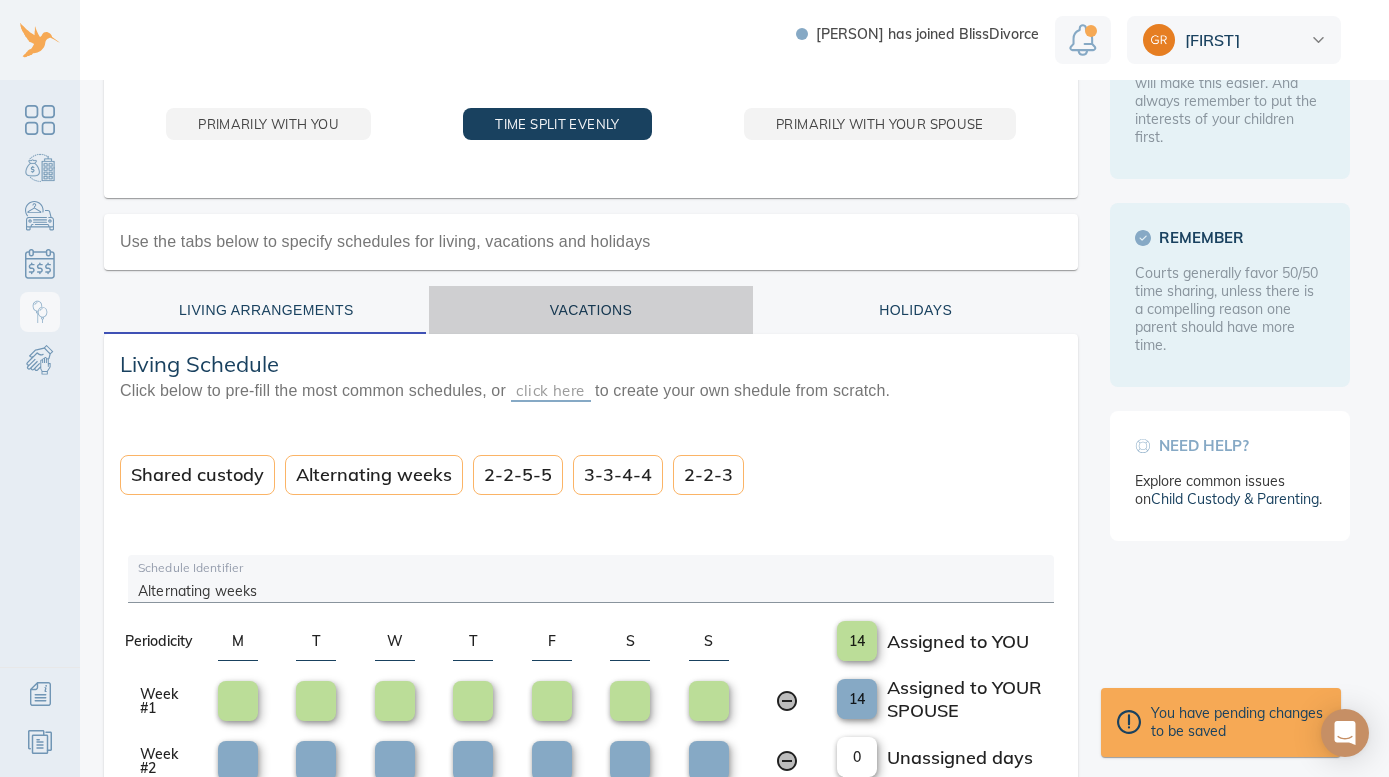 click on "Vacations" at bounding box center (591, 310) 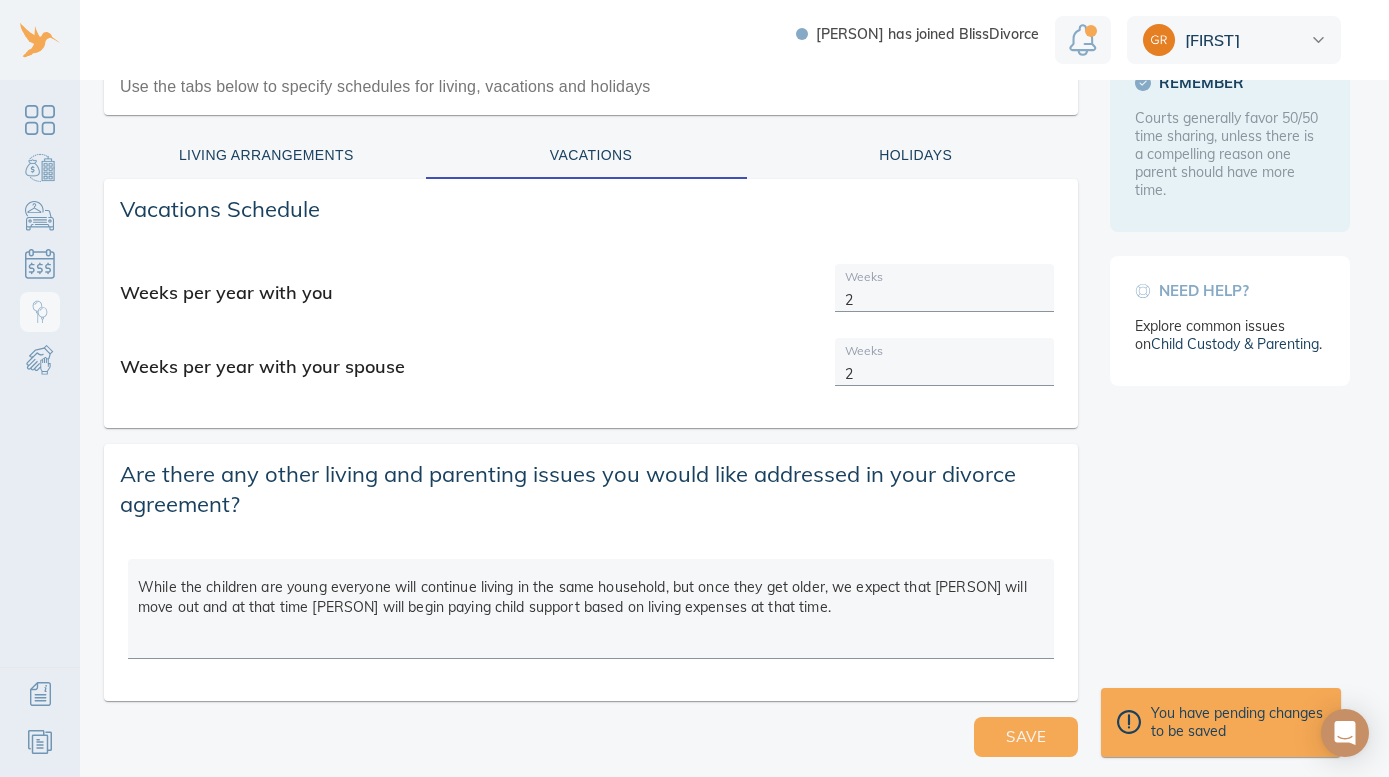 scroll, scrollTop: 413, scrollLeft: 0, axis: vertical 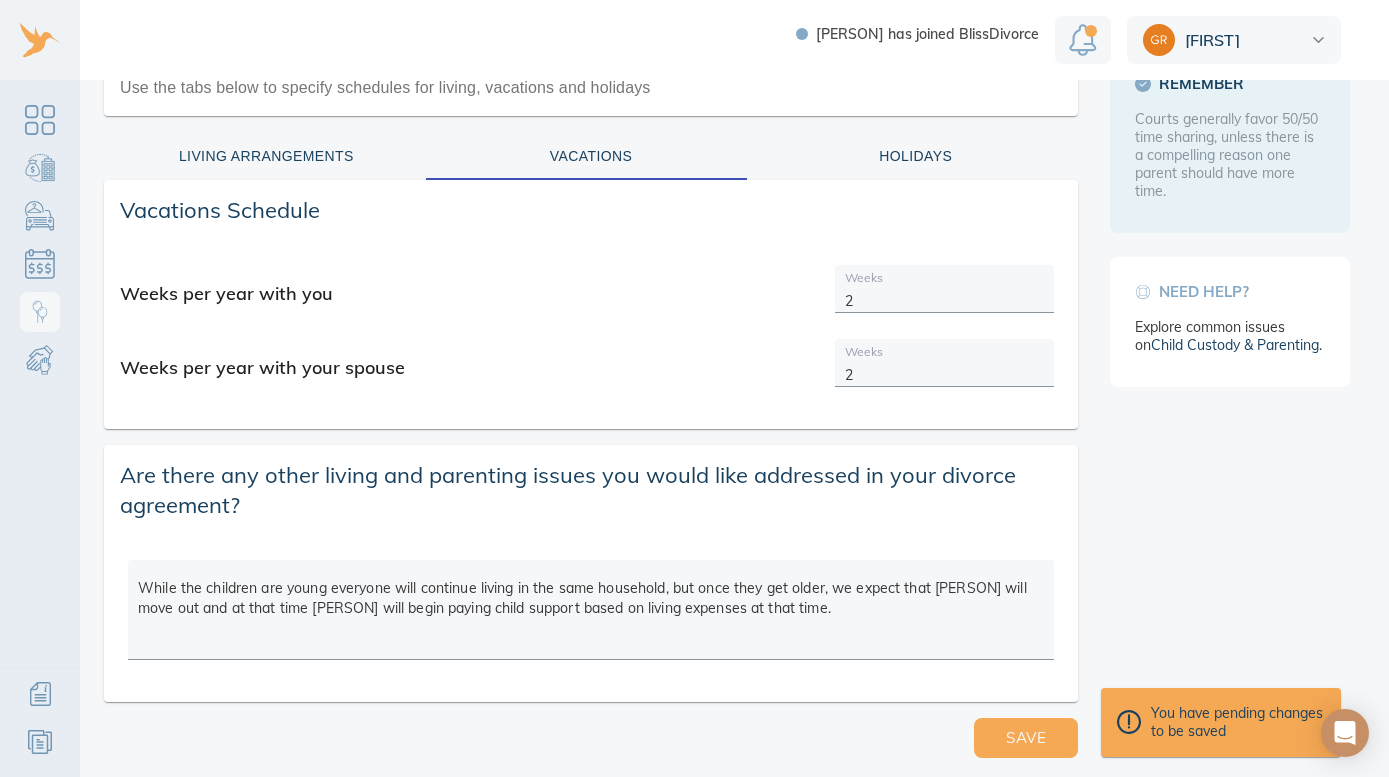 click on "Holidays" at bounding box center (915, 156) 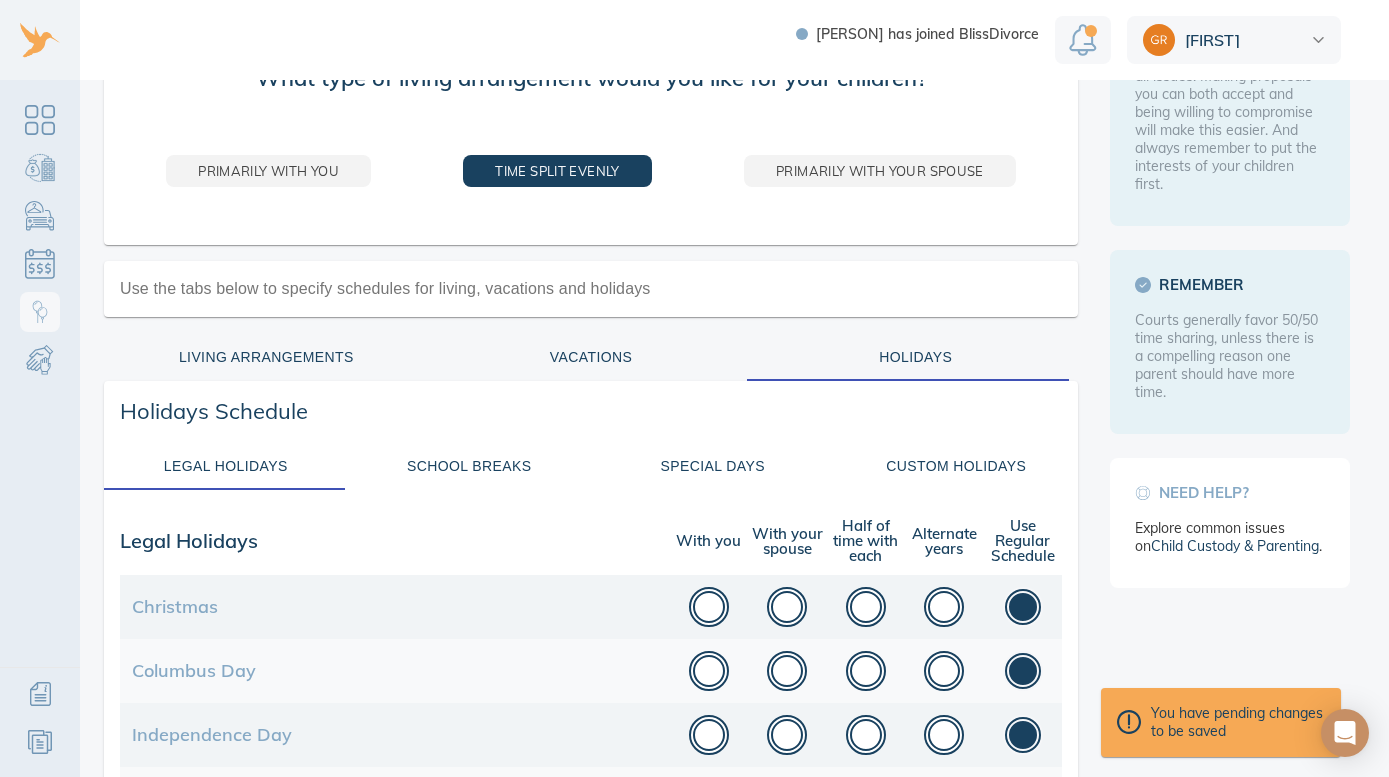 scroll, scrollTop: 201, scrollLeft: 0, axis: vertical 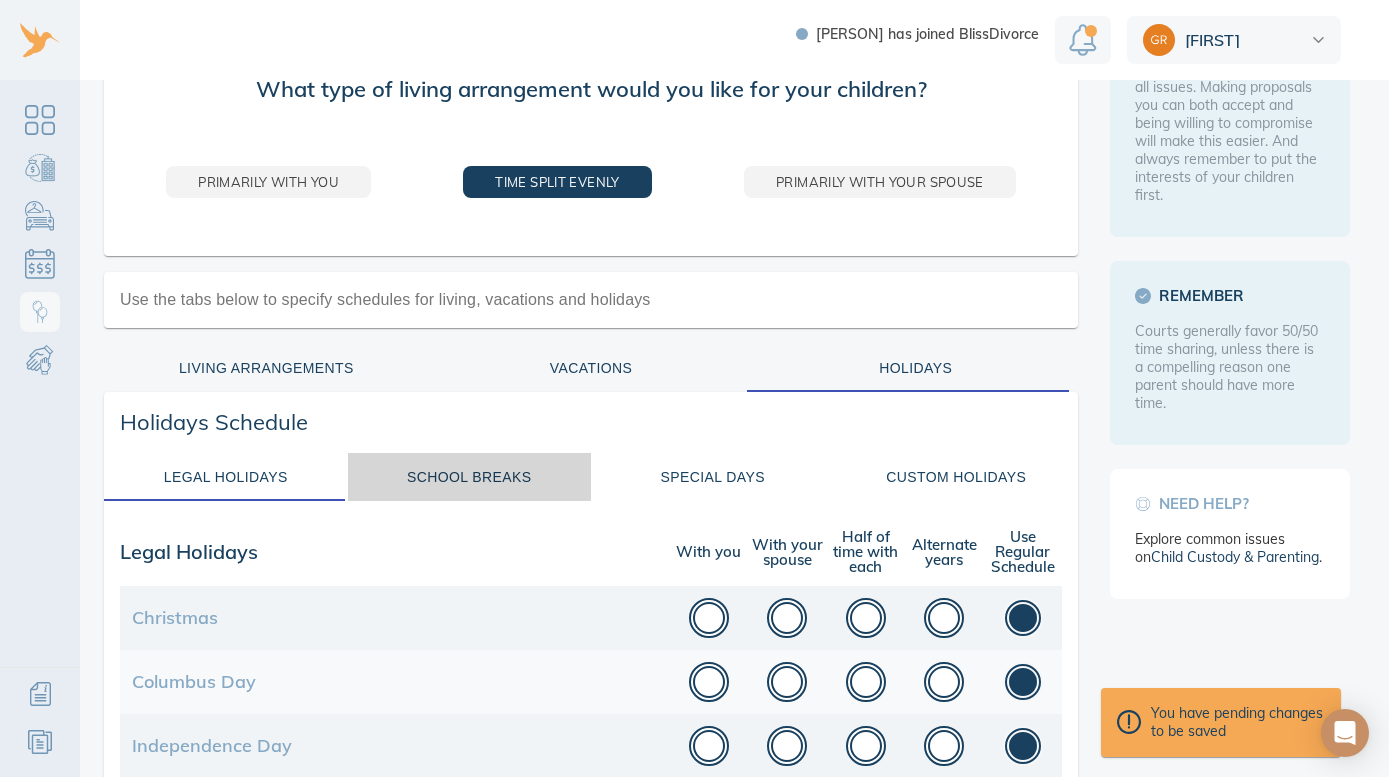 click on "School Breaks" at bounding box center [470, 477] 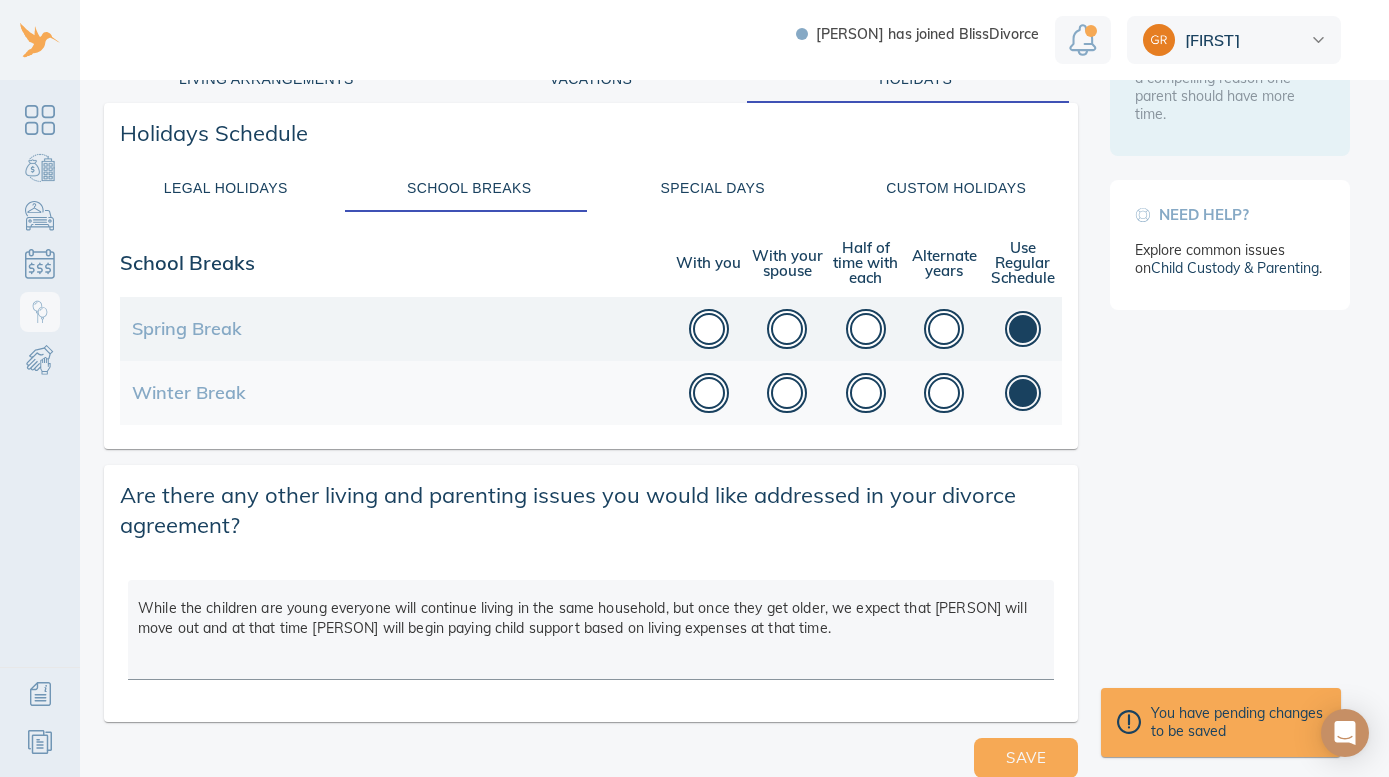 scroll, scrollTop: 486, scrollLeft: 0, axis: vertical 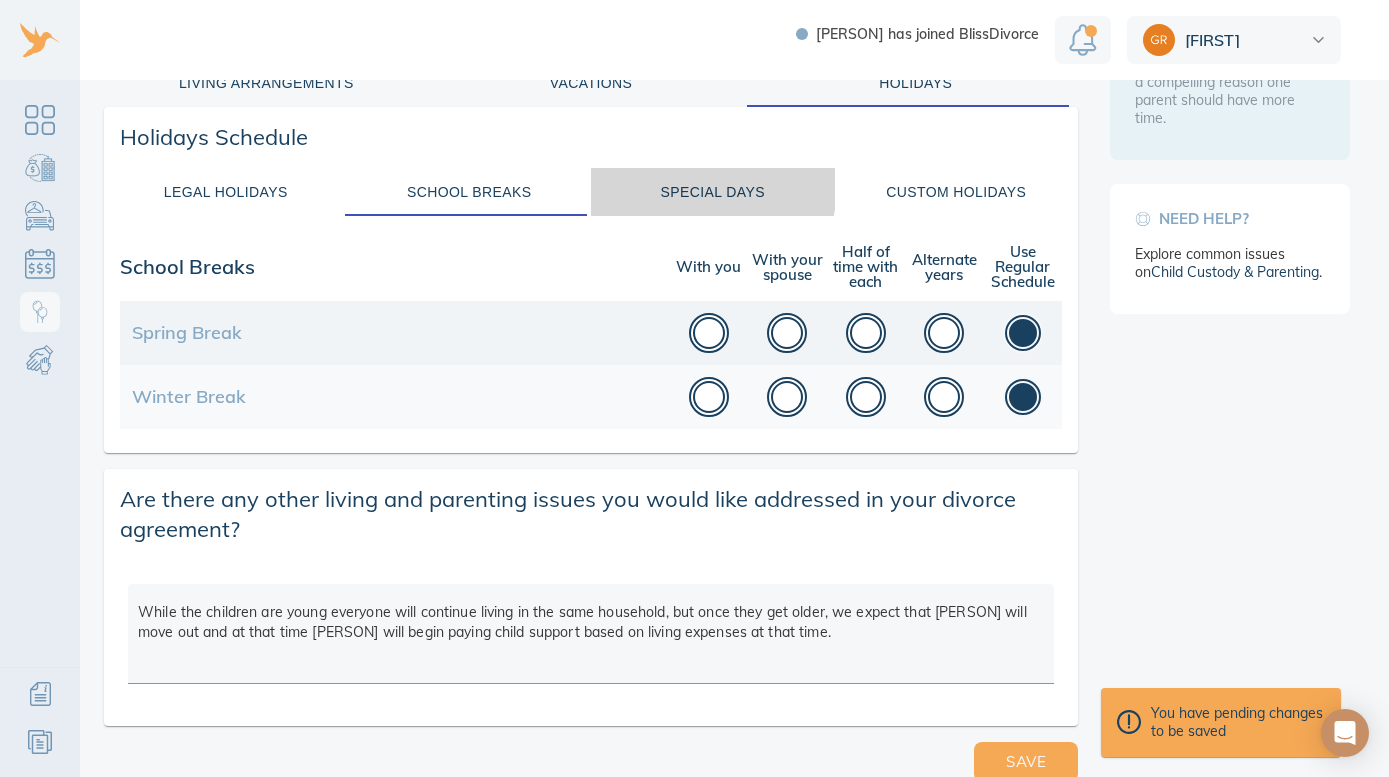 click on "Special Days" at bounding box center (713, 192) 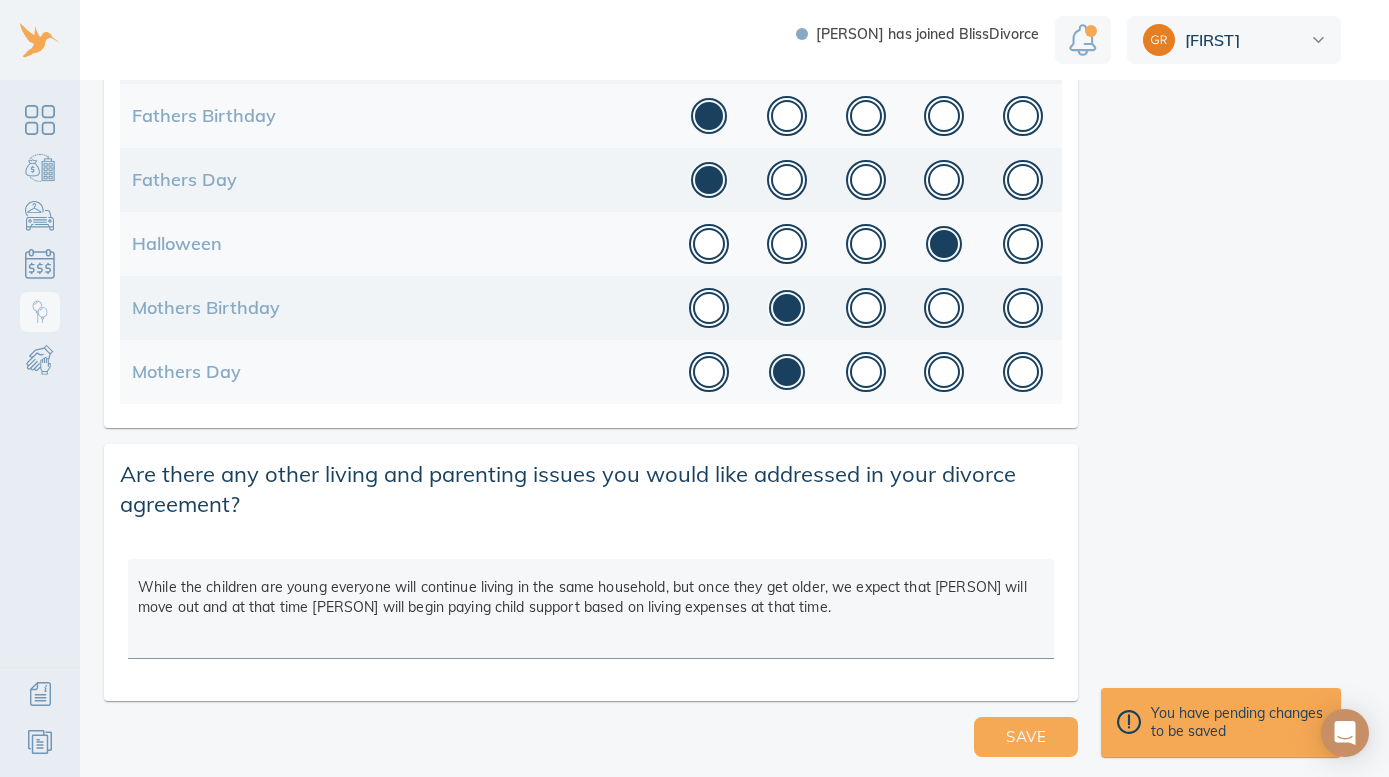 scroll, scrollTop: 766, scrollLeft: 0, axis: vertical 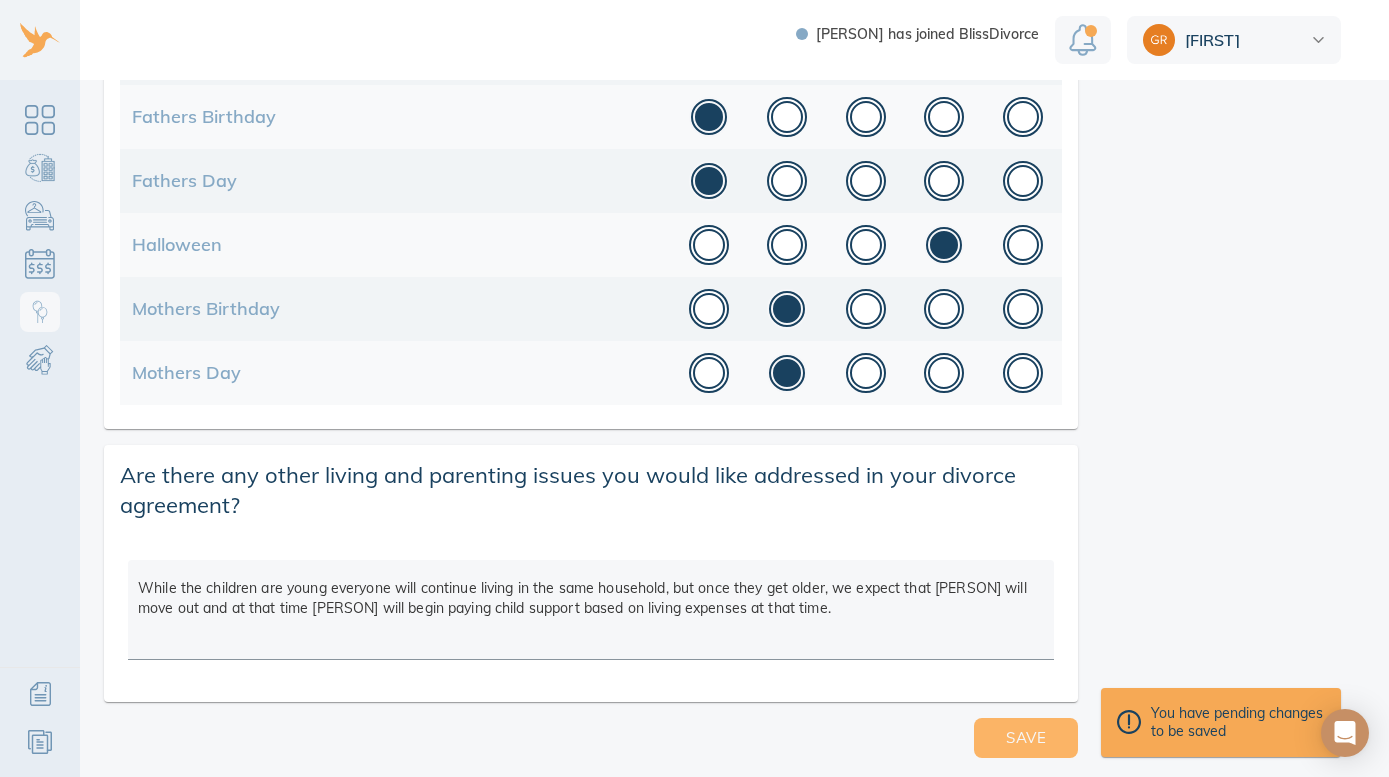 click on "Save" at bounding box center (1026, 738) 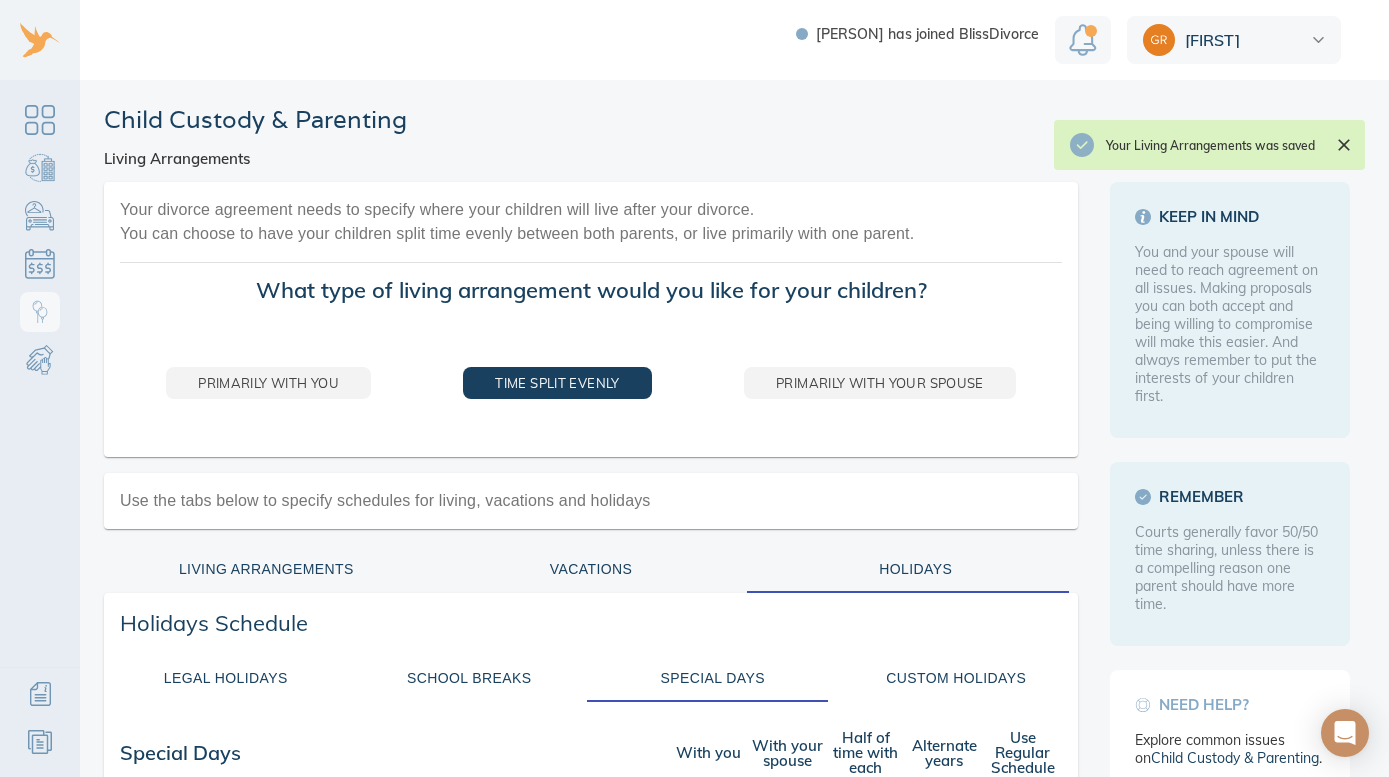scroll, scrollTop: 0, scrollLeft: 0, axis: both 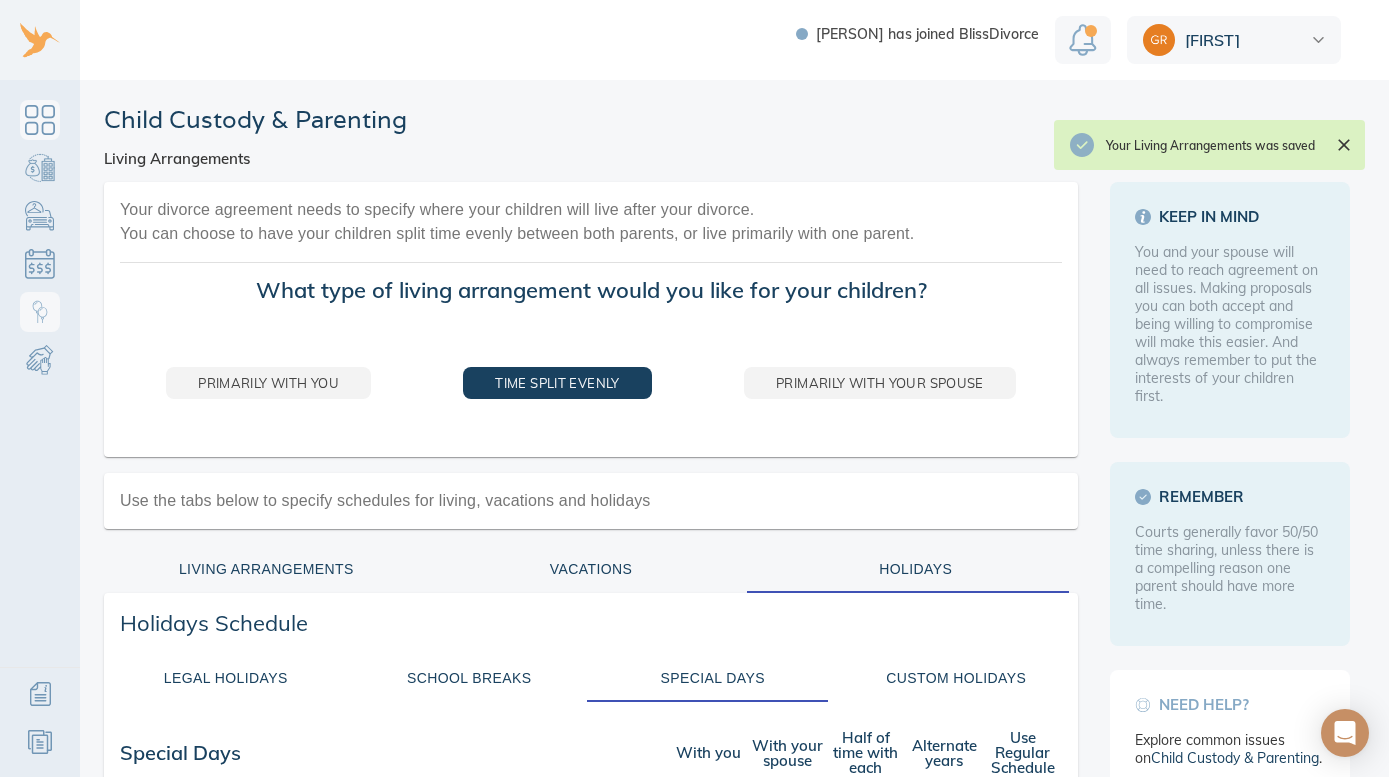 click at bounding box center [40, 120] 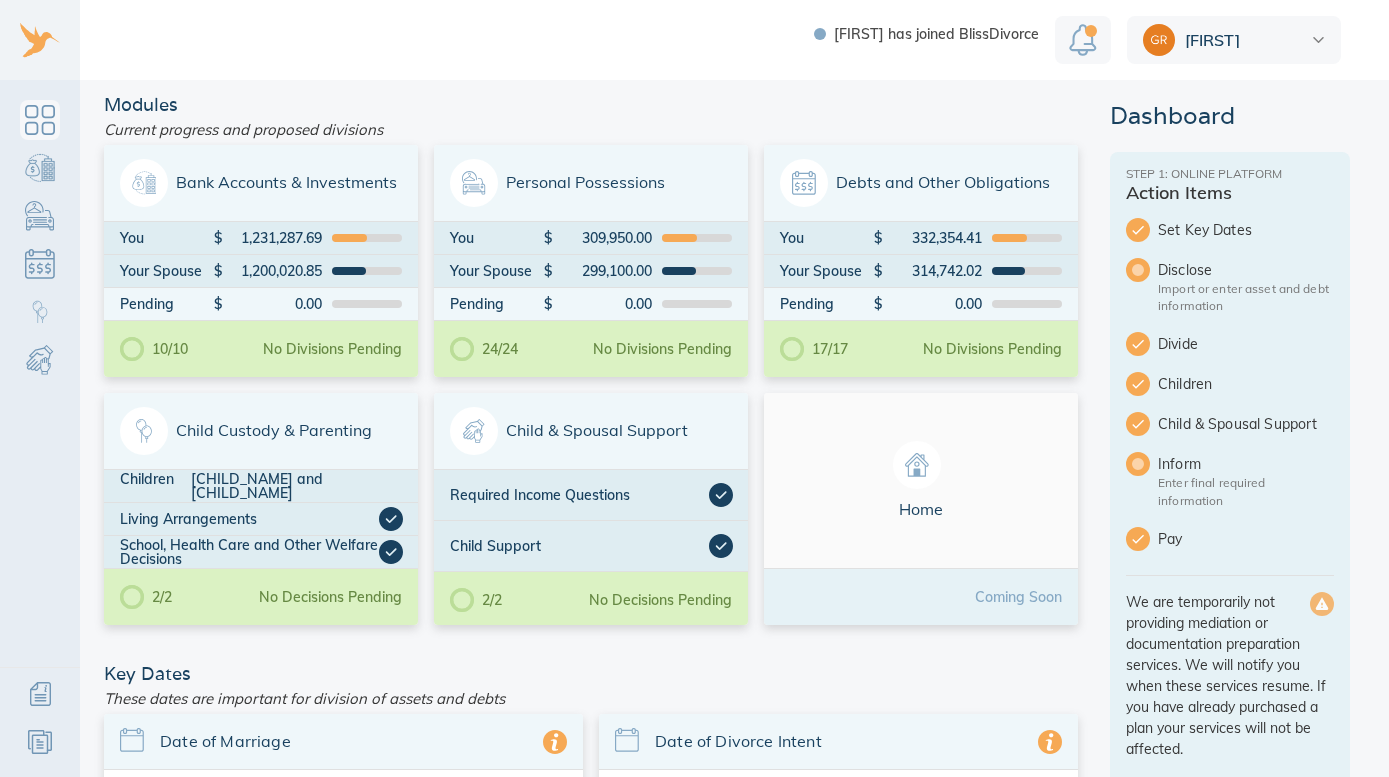 scroll, scrollTop: 0, scrollLeft: 0, axis: both 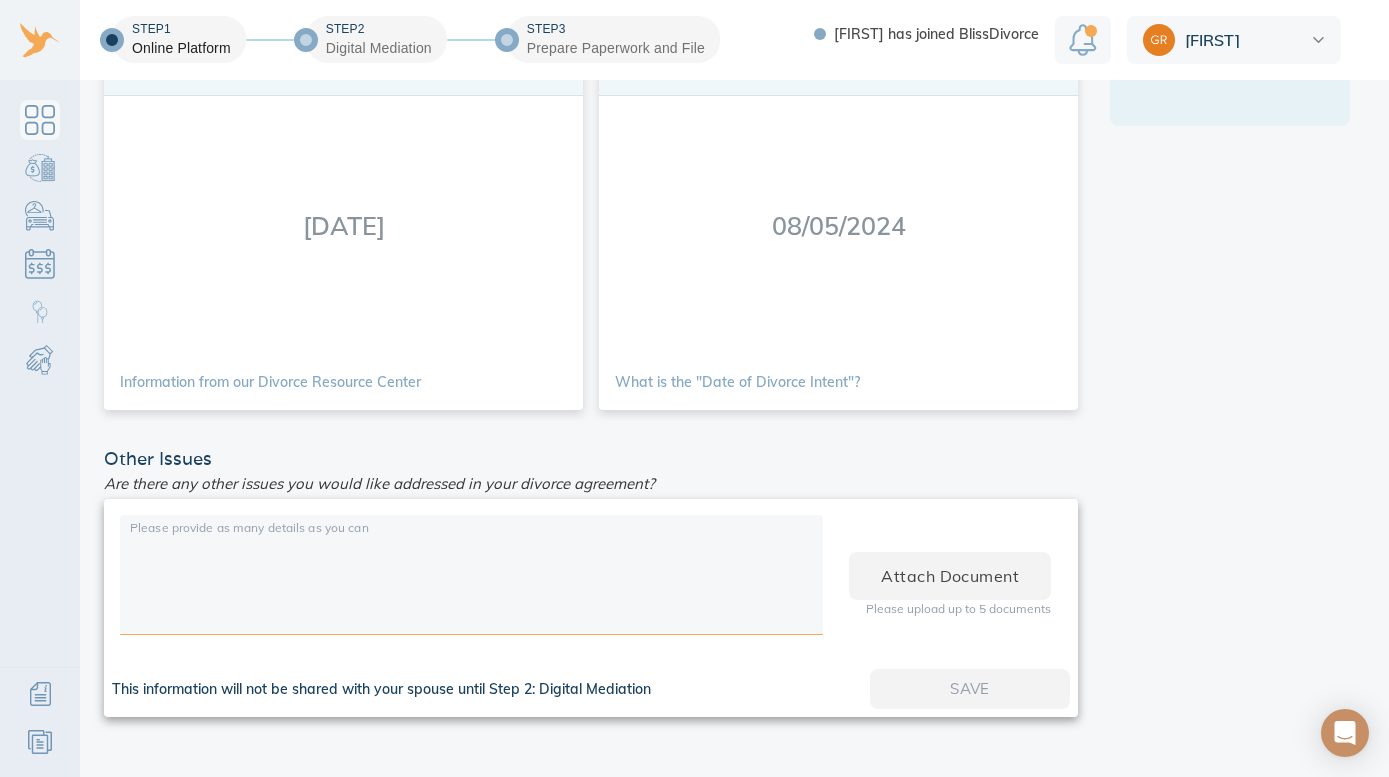 click at bounding box center (471, 578) 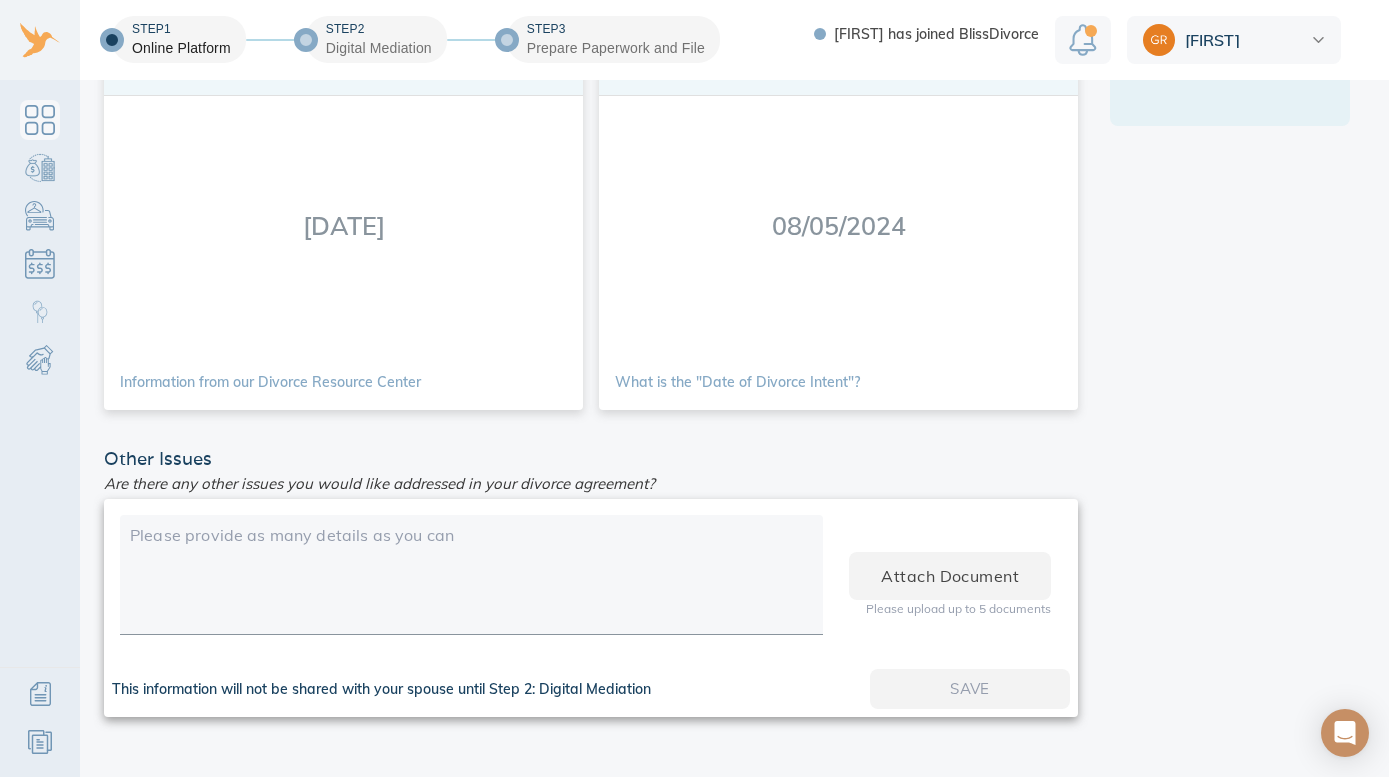scroll, scrollTop: 8, scrollLeft: 0, axis: vertical 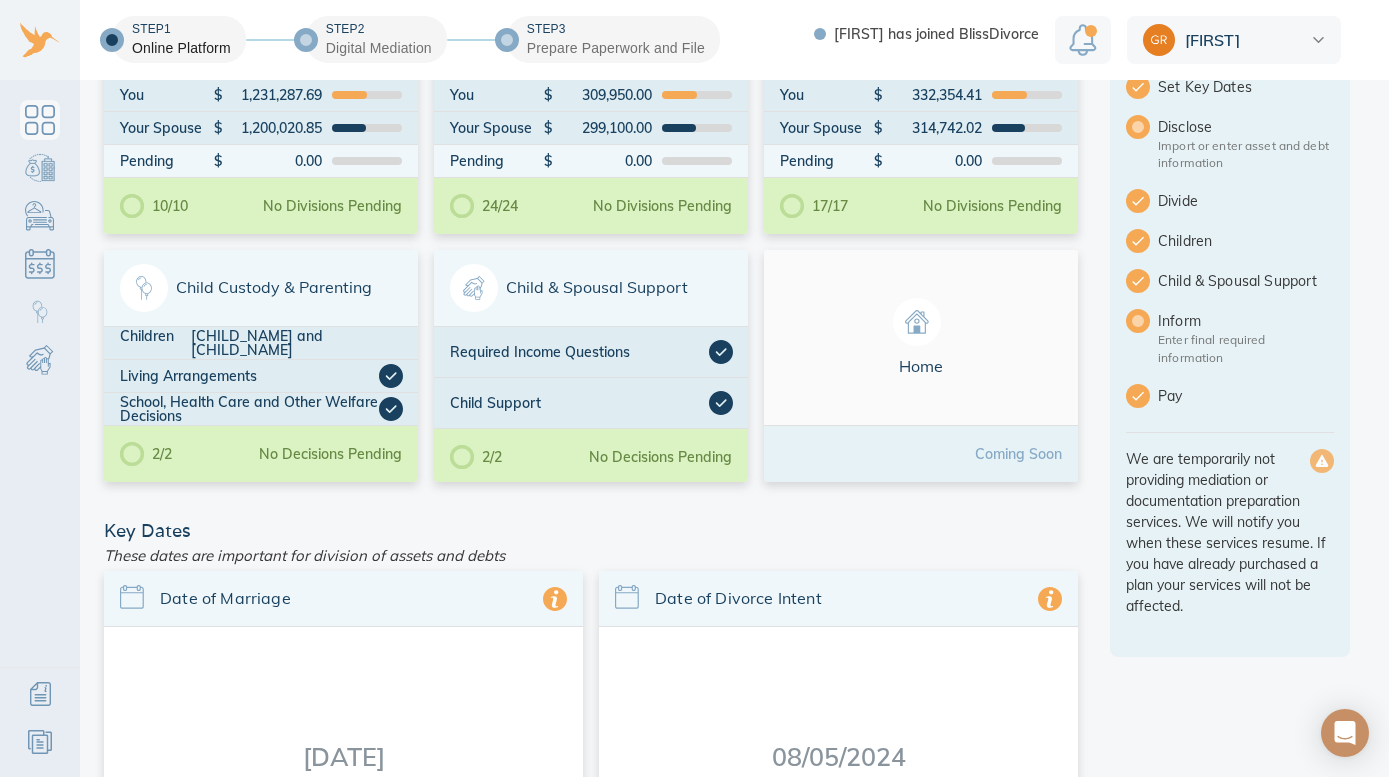 click 